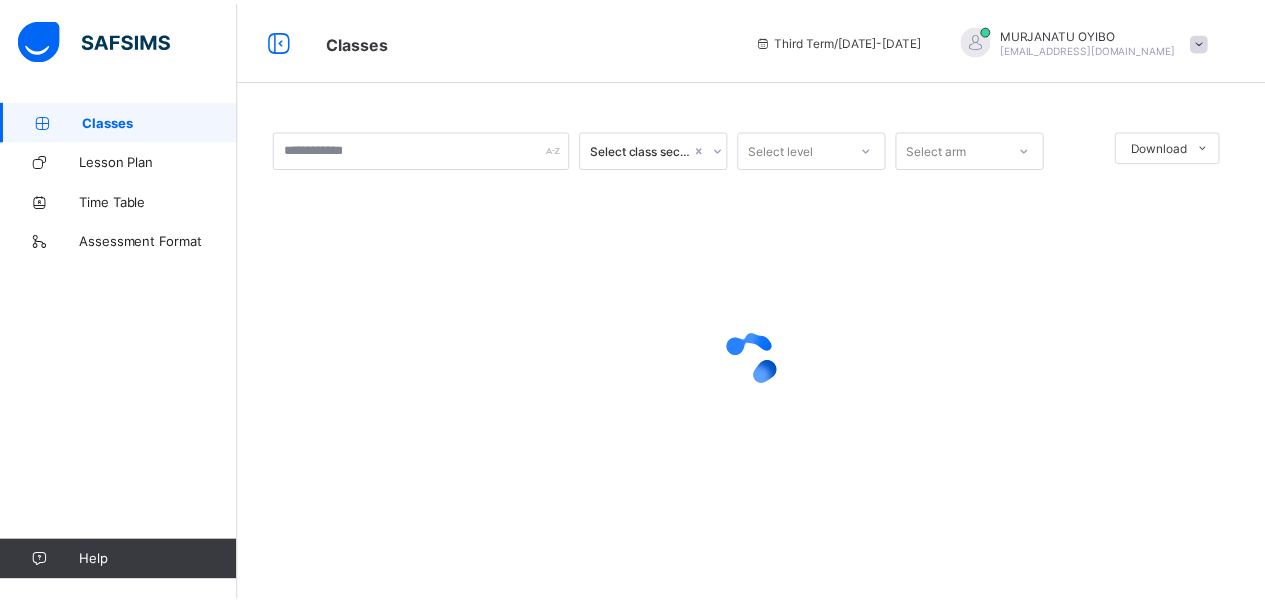 scroll, scrollTop: 0, scrollLeft: 0, axis: both 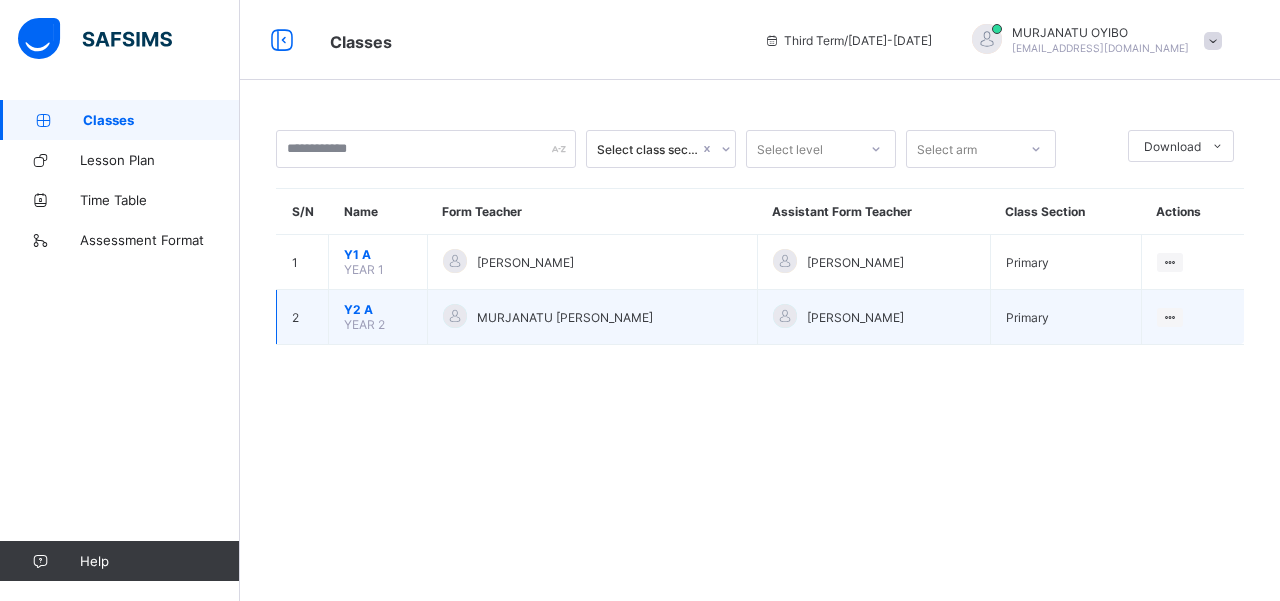 click on "Y2   A" at bounding box center [378, 309] 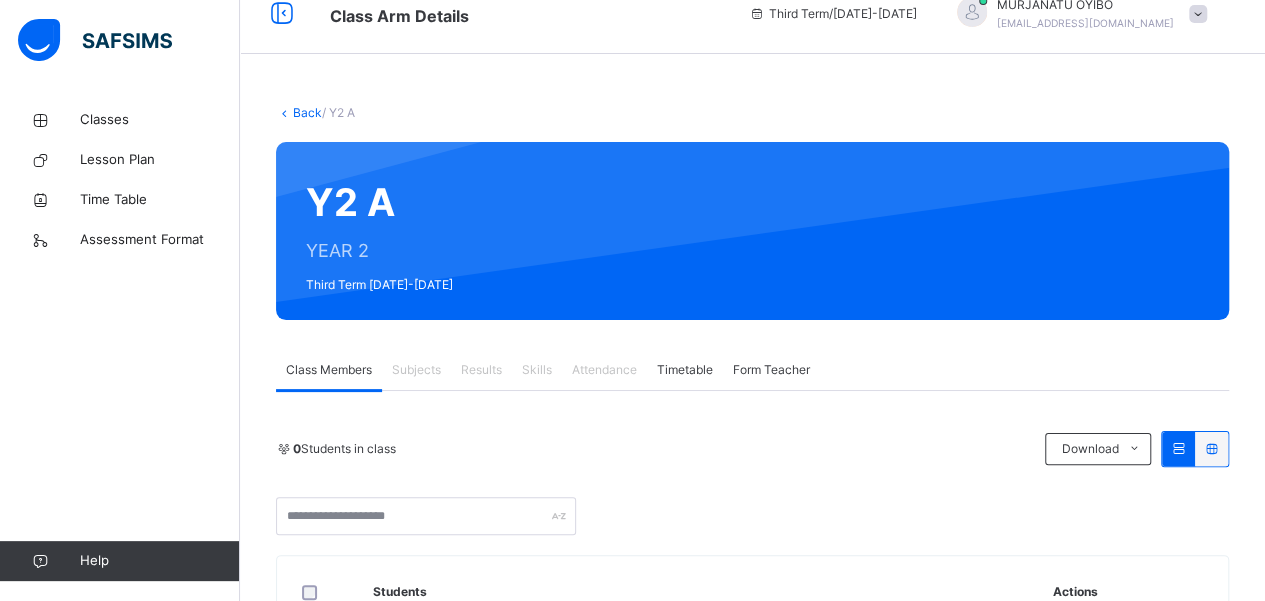 scroll, scrollTop: 0, scrollLeft: 0, axis: both 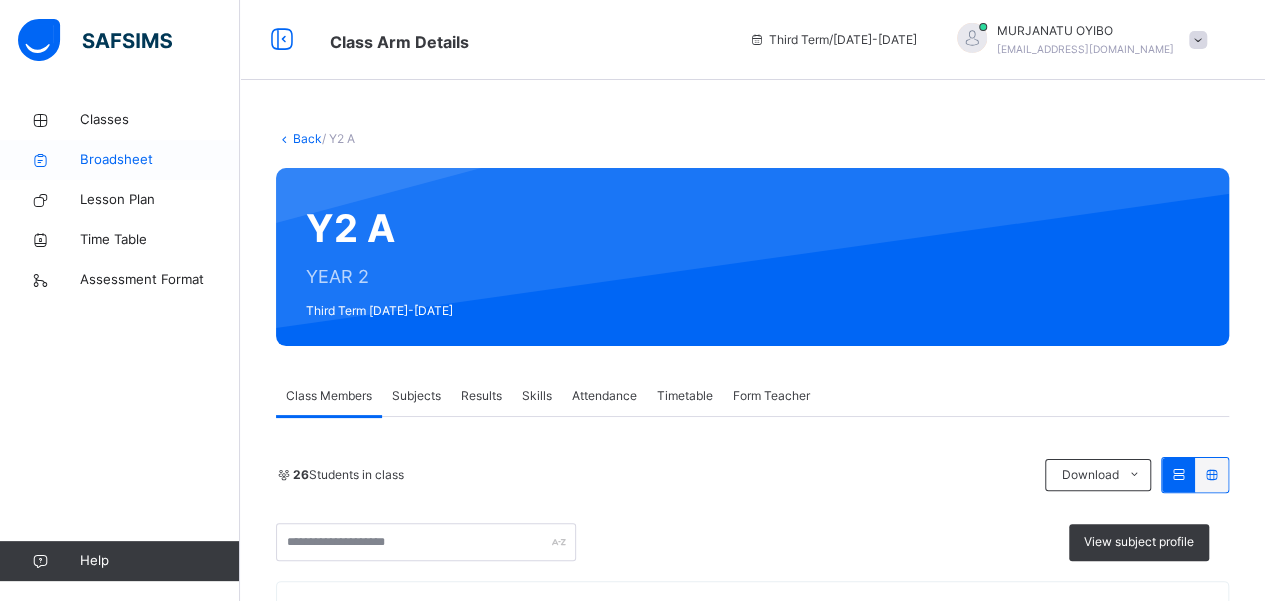 click on "Broadsheet" at bounding box center (160, 160) 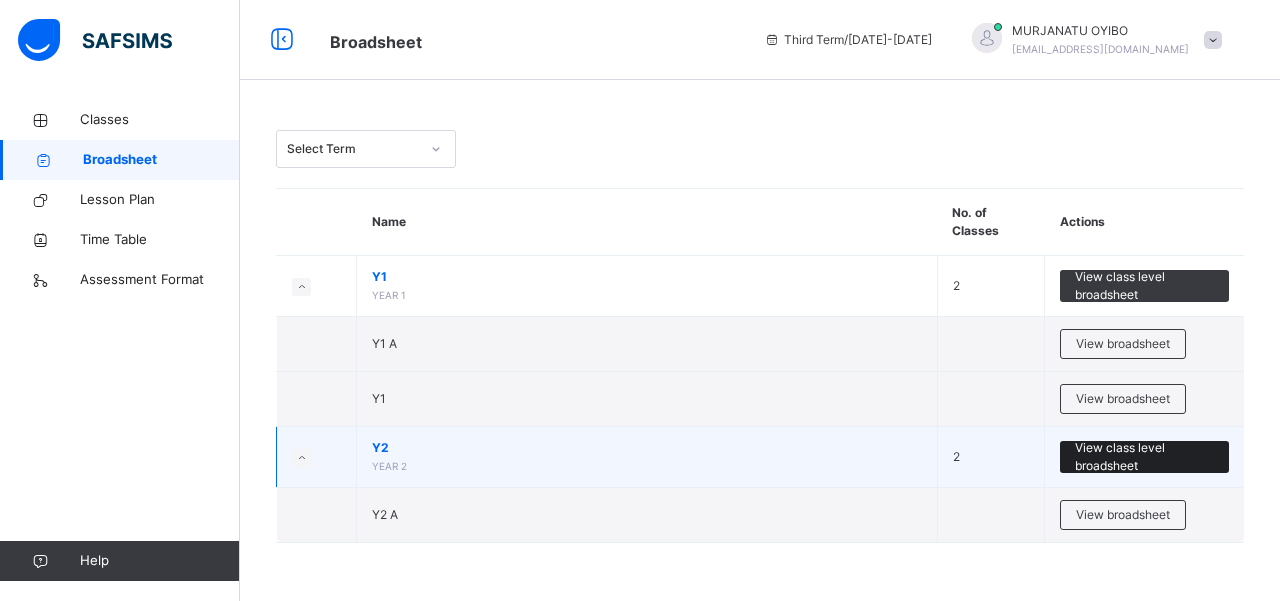 click on "View class level broadsheet" at bounding box center (1144, 457) 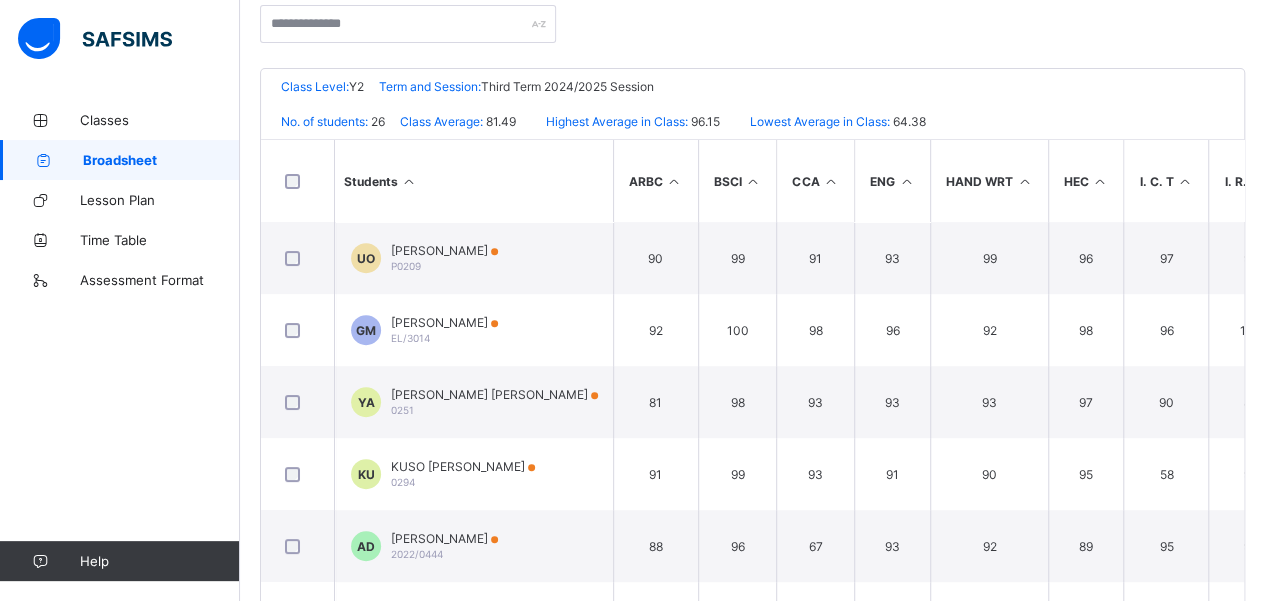scroll, scrollTop: 354, scrollLeft: 0, axis: vertical 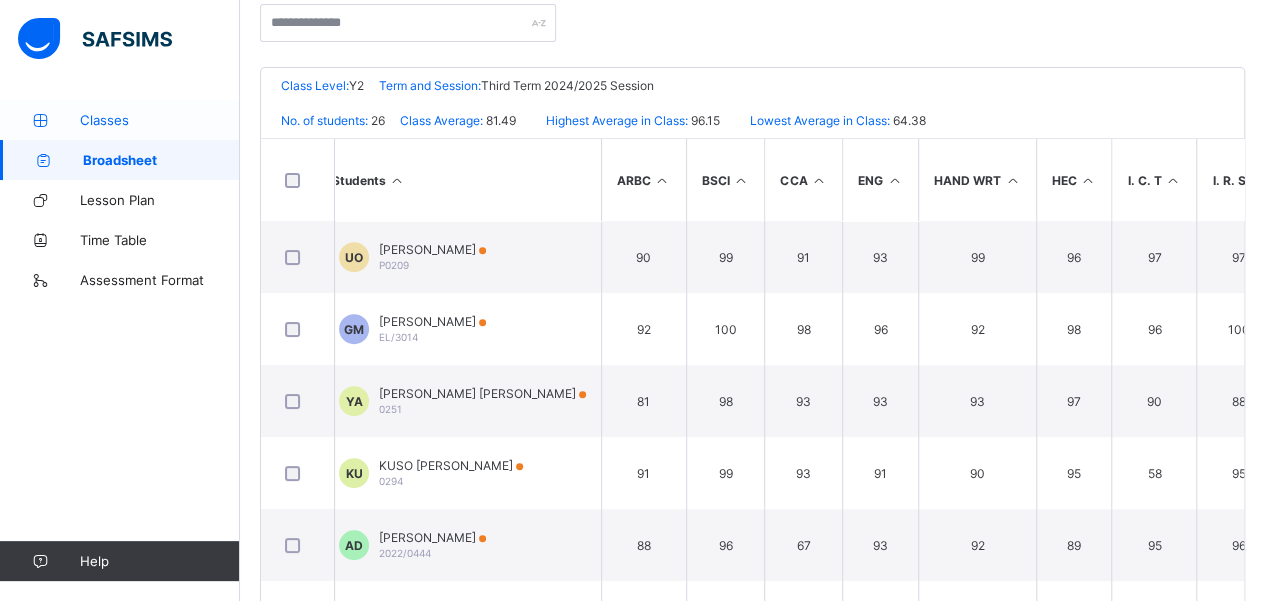 click on "Classes" at bounding box center [120, 120] 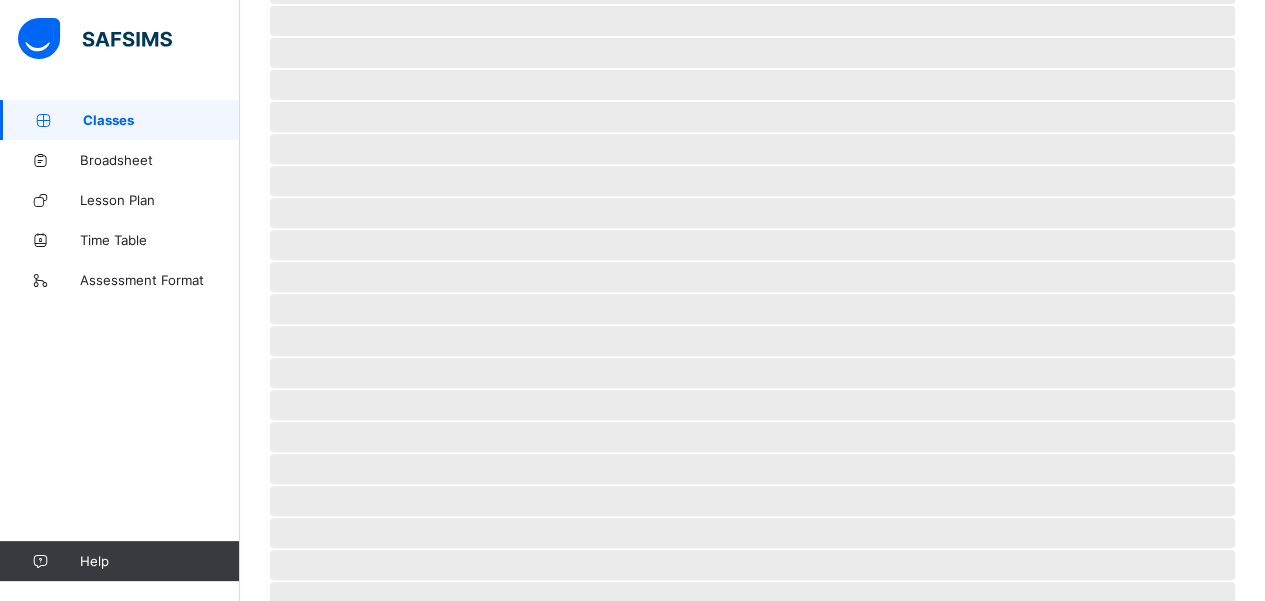 scroll, scrollTop: 0, scrollLeft: 0, axis: both 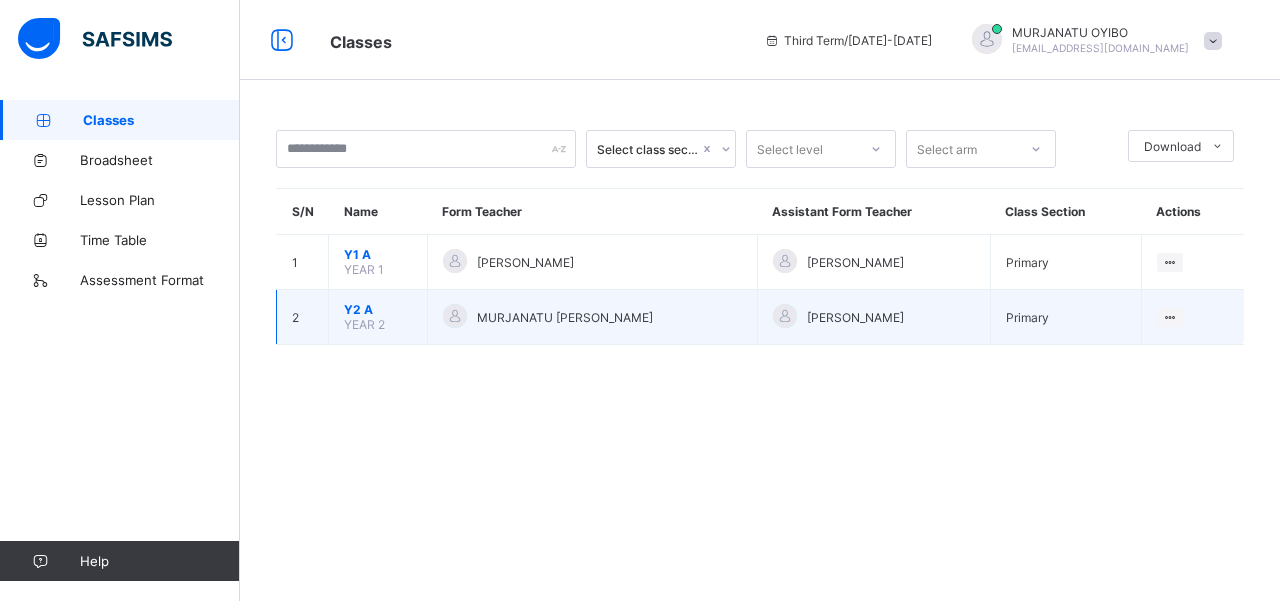click on "Y2   A" at bounding box center [378, 309] 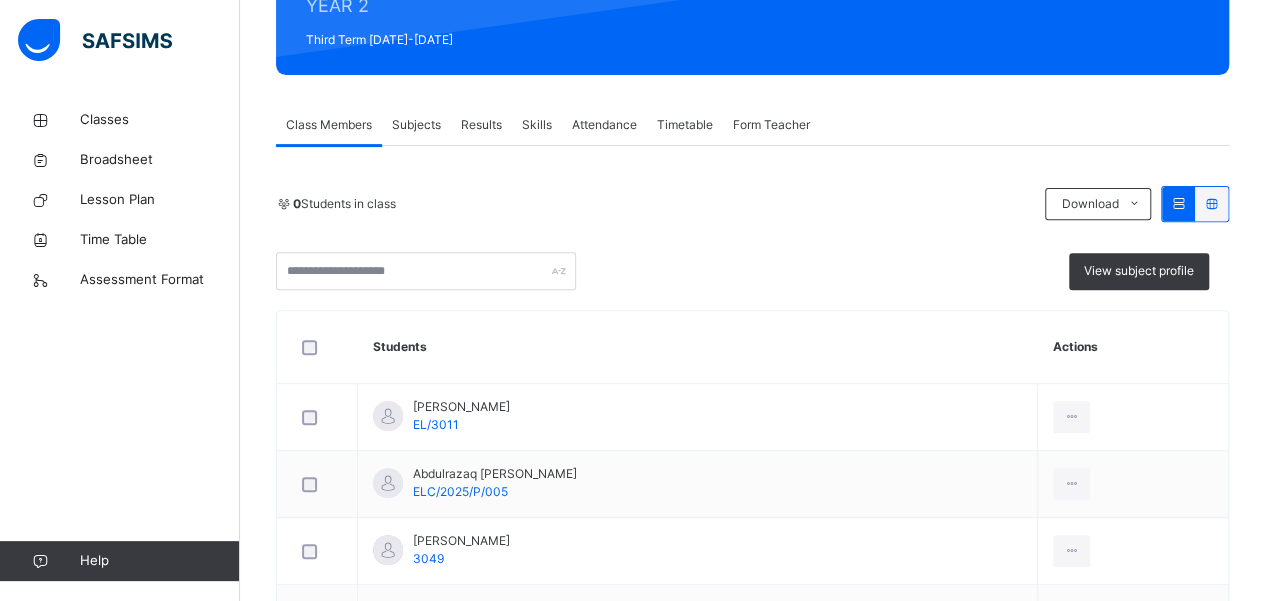 scroll, scrollTop: 292, scrollLeft: 0, axis: vertical 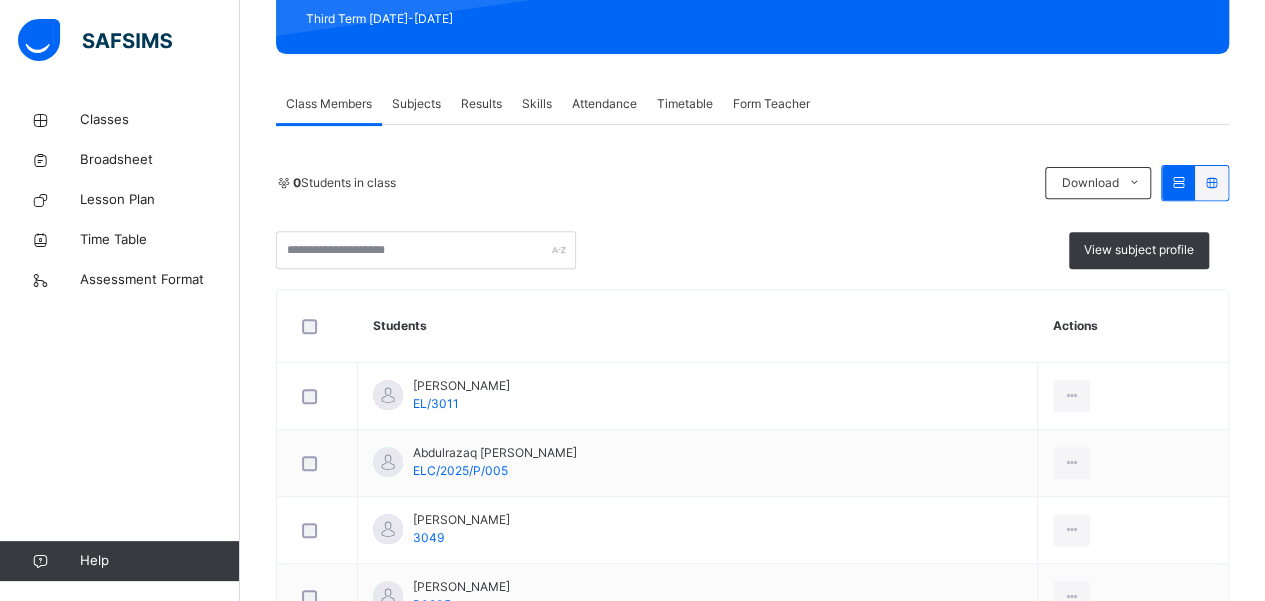 click on "Results" at bounding box center [481, 104] 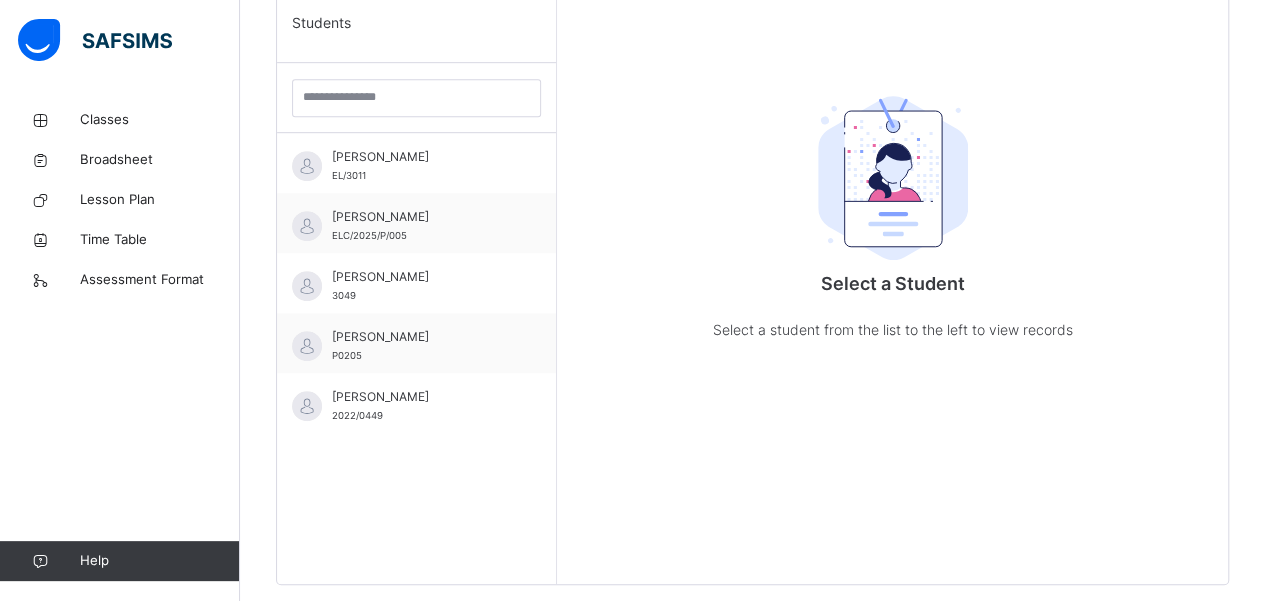 scroll, scrollTop: 550, scrollLeft: 0, axis: vertical 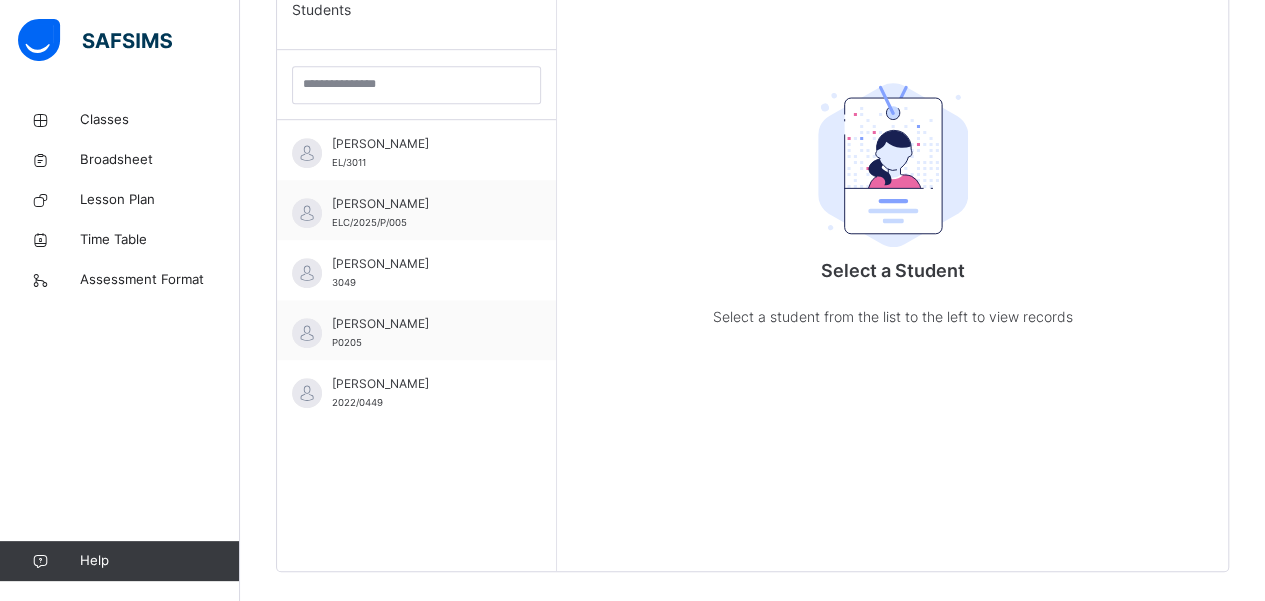 click on "Students ABDULHAKIM ABUBAKAR BABA EL/3011 ABDULRAZAQ AMATULLAH ALIYU ELC/2025/P/005 ABDUSSALAM NAIF NINA 3049 ABUBAKAR ABDULRAHMAN NDAKPAYI P0205 ABUBAKAR JAFAR SULEIMAN 2022/0449 ADAMU AMINA DAHIRU ELC/2022/0431 AMINU MUHAMMED SALIH DIYO 2022/0444 AMINU RUQAYYA BELLO P0206 BARDE FATIMA SHEHU 0331 BUBA FATIMA ALIYU EL/2024P13 DAHUN UMAR SULEIMAN 0315 GHIDE AHMAD MUHAMMAD EL/3014 HAWWA MAINA BUKAR ELC/2024/1246 HUSSAIN HALIMA HANNAN 0271 IBRAHIM ISMAIL ISYAKU P0245 JAFAR ABDULBASIT  0275 KUSO AISHA UMAR 0294 LAMIDO HALIMA UMAR EL/3016 MANSUR HAUWA MUKHTAR EL/3012 NASIRU HALIMA RIBADU 3041 SULEIMAN FAROUQ UMAR EL/3013 UMAR FATIMA MUHAMMAD 0336 USMAN AFNAN OBAJE P0209 YAKUBU AISHA AMAL 0251 YUNUS ANAS SIRAJ P0186 YUSUF AMINA SHERIFF THFZ005" at bounding box center (417, 270) 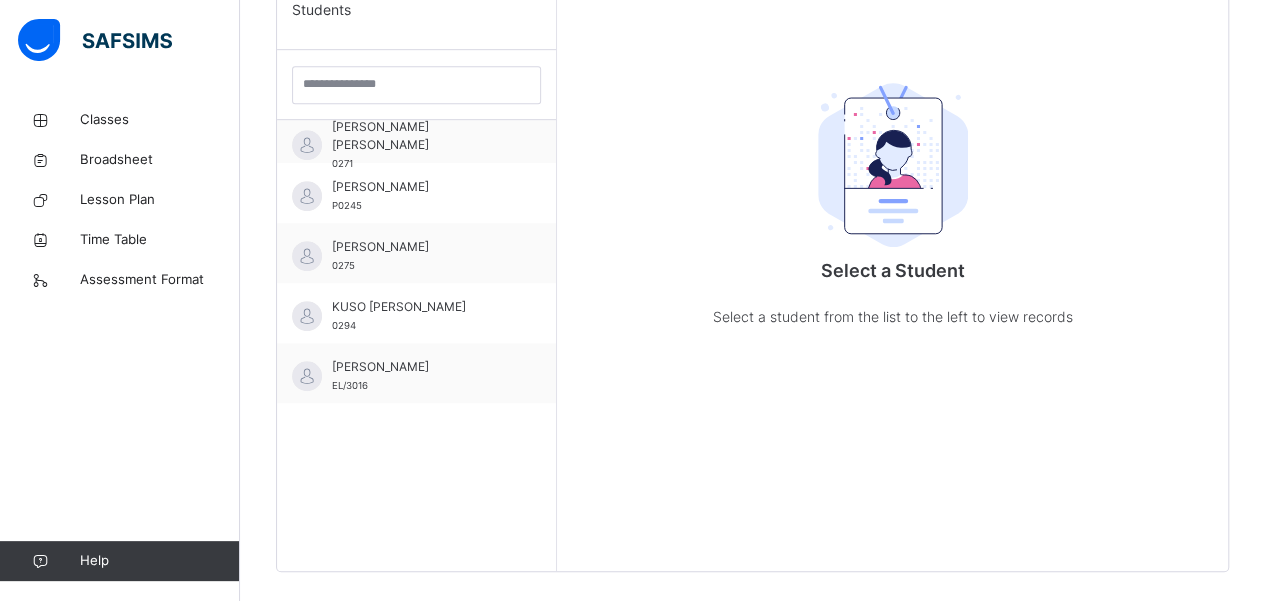 scroll, scrollTop: 799, scrollLeft: 0, axis: vertical 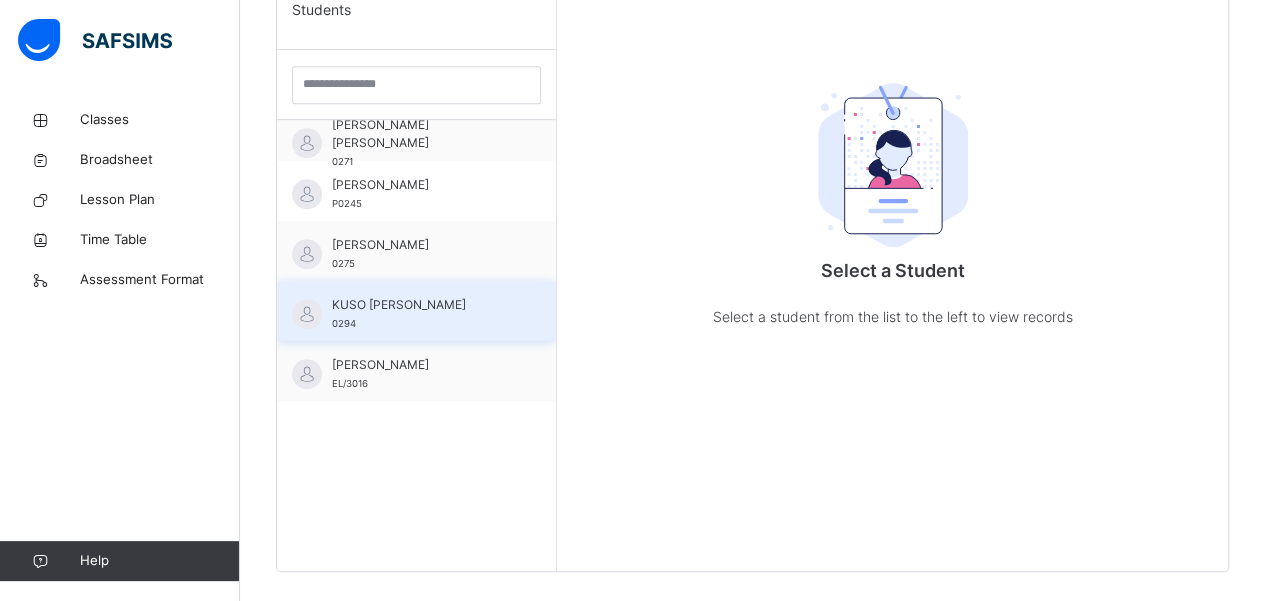 click on "KUSO AISHA UMAR" at bounding box center [421, 305] 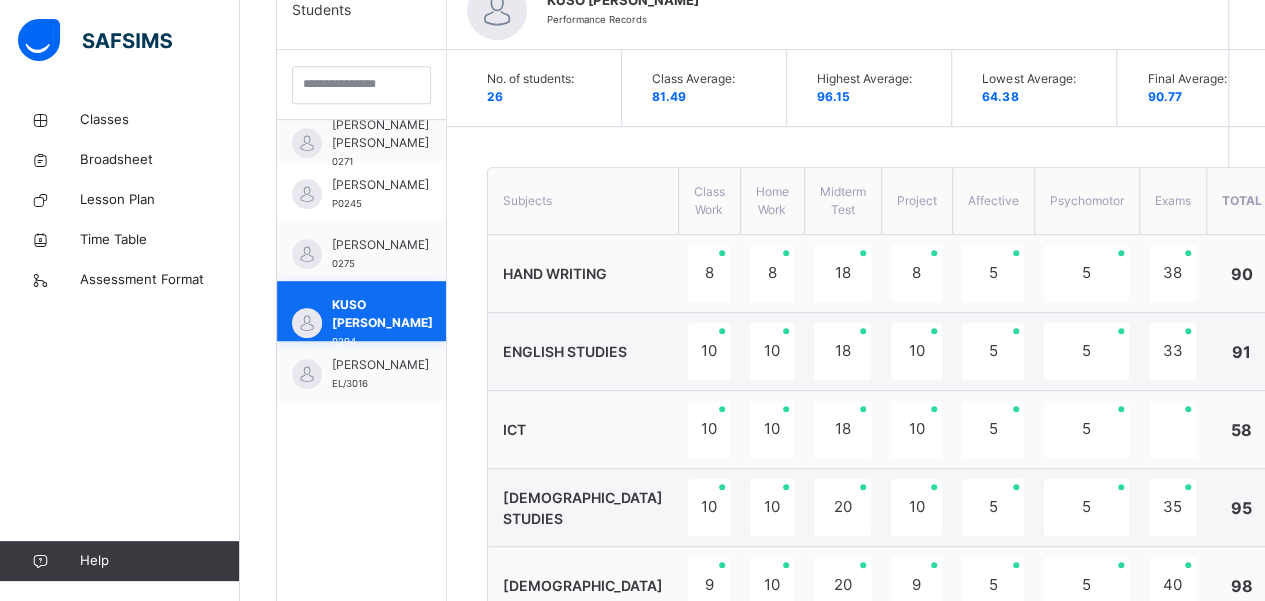 scroll, scrollTop: 817, scrollLeft: 0, axis: vertical 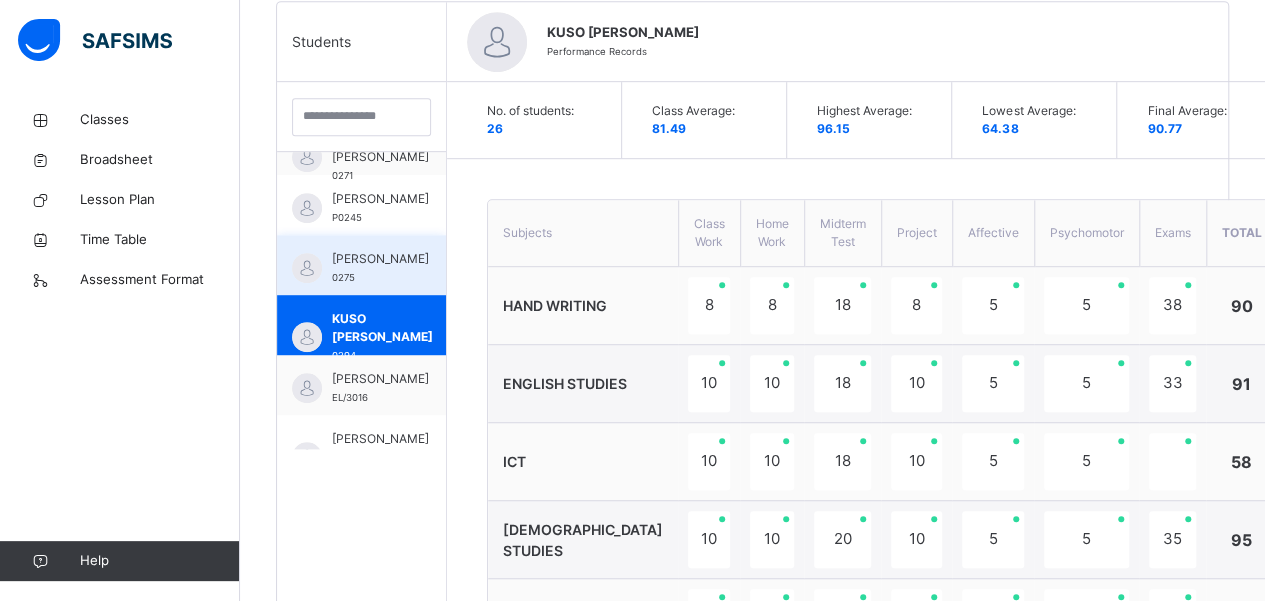 click on "JAFAR ABDULBASIT" at bounding box center (380, 259) 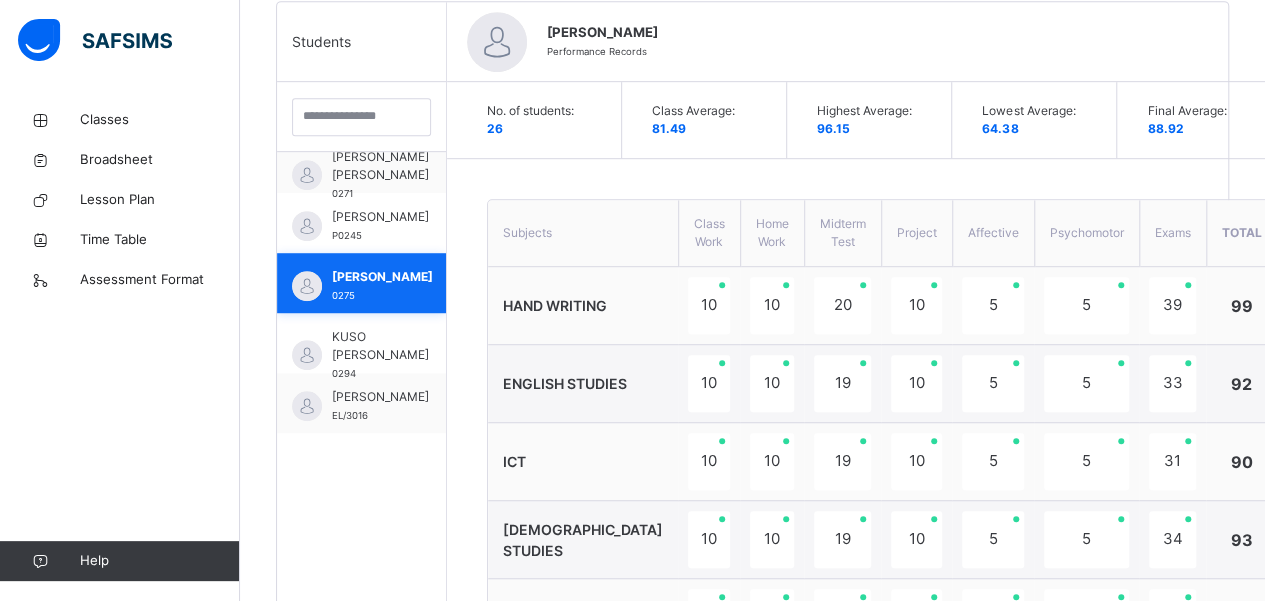 scroll, scrollTop: 817, scrollLeft: 0, axis: vertical 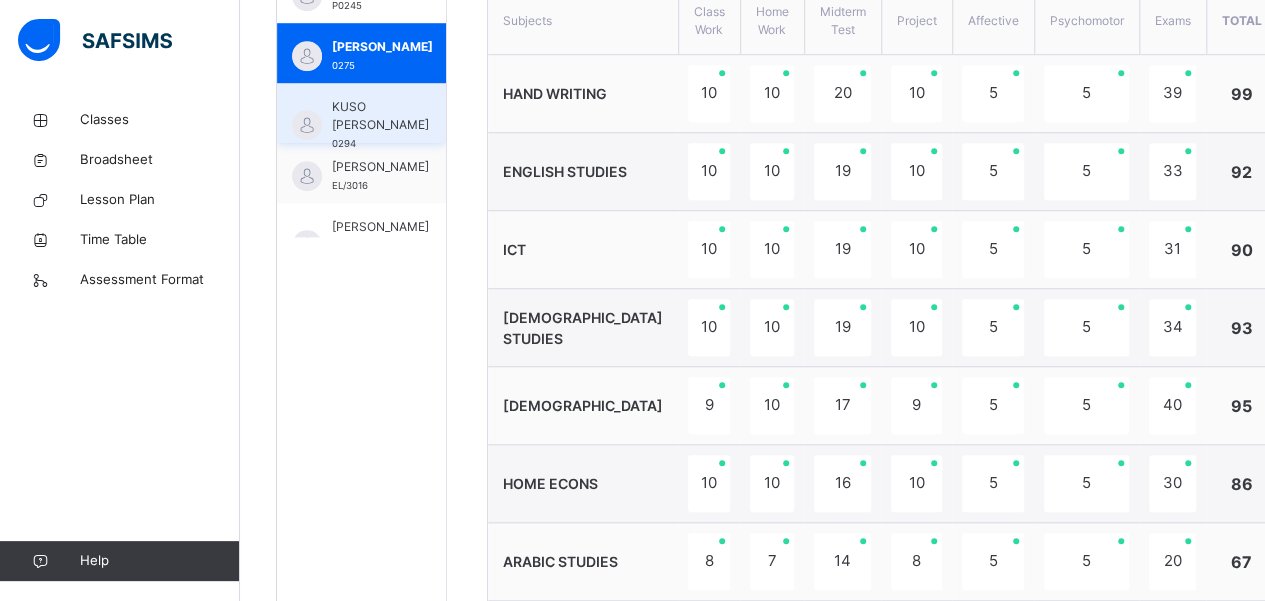click on "KUSO AISHA UMAR" at bounding box center [380, 116] 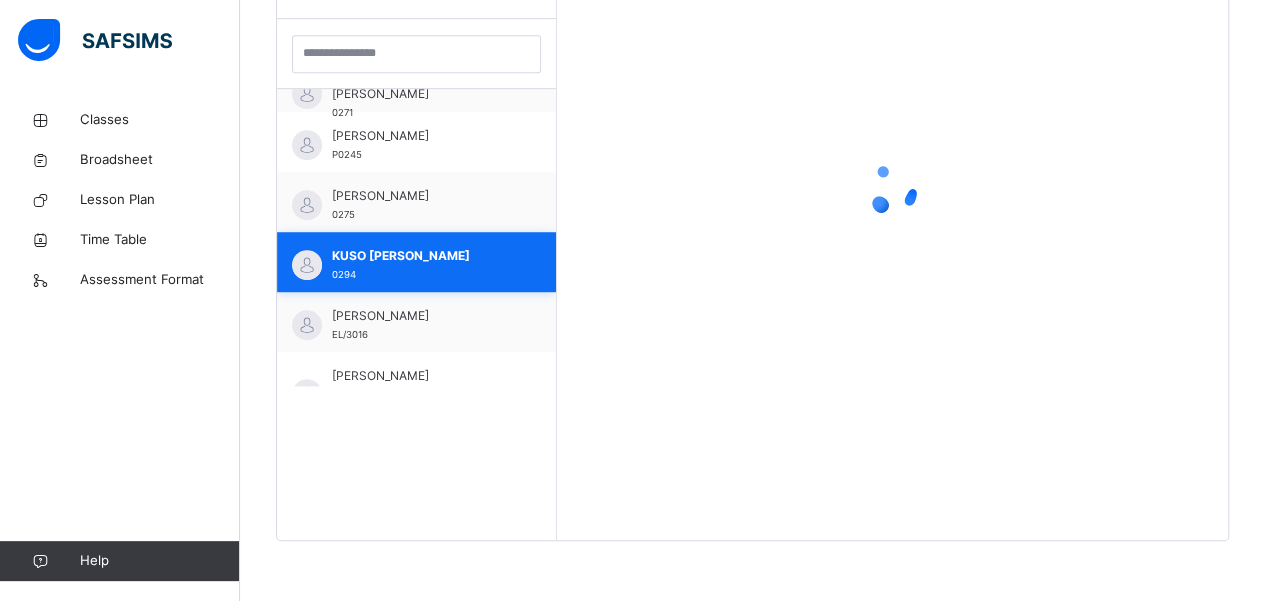 scroll, scrollTop: 579, scrollLeft: 0, axis: vertical 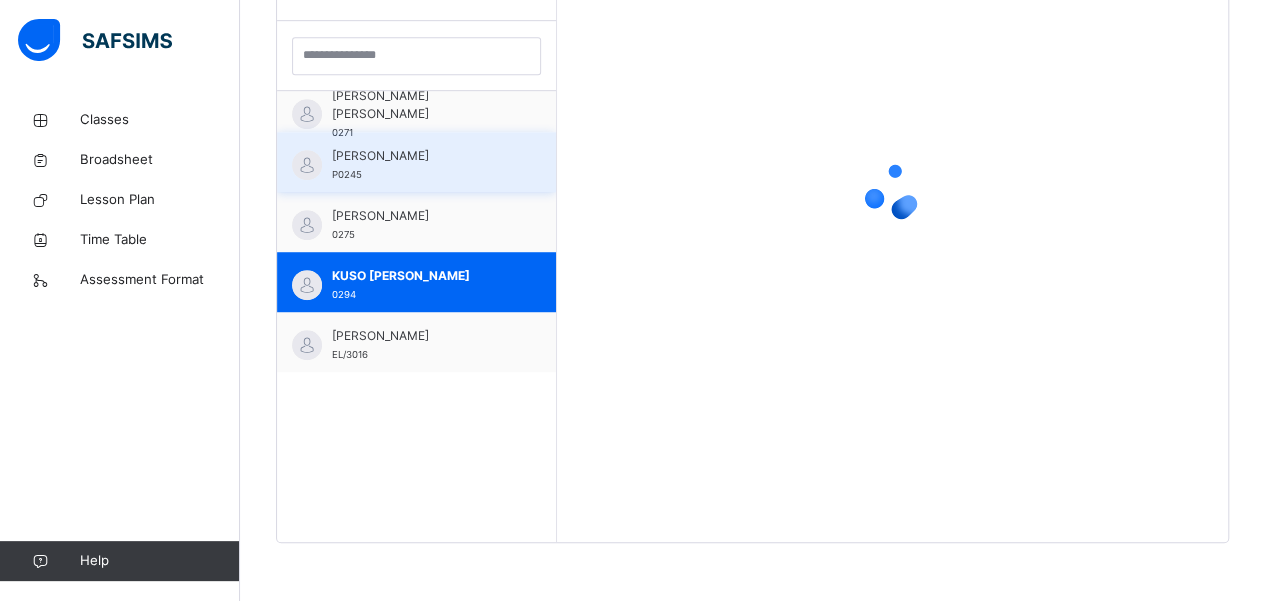 click on "IBRAHIM ISMAIL ISYAKU" at bounding box center (421, 156) 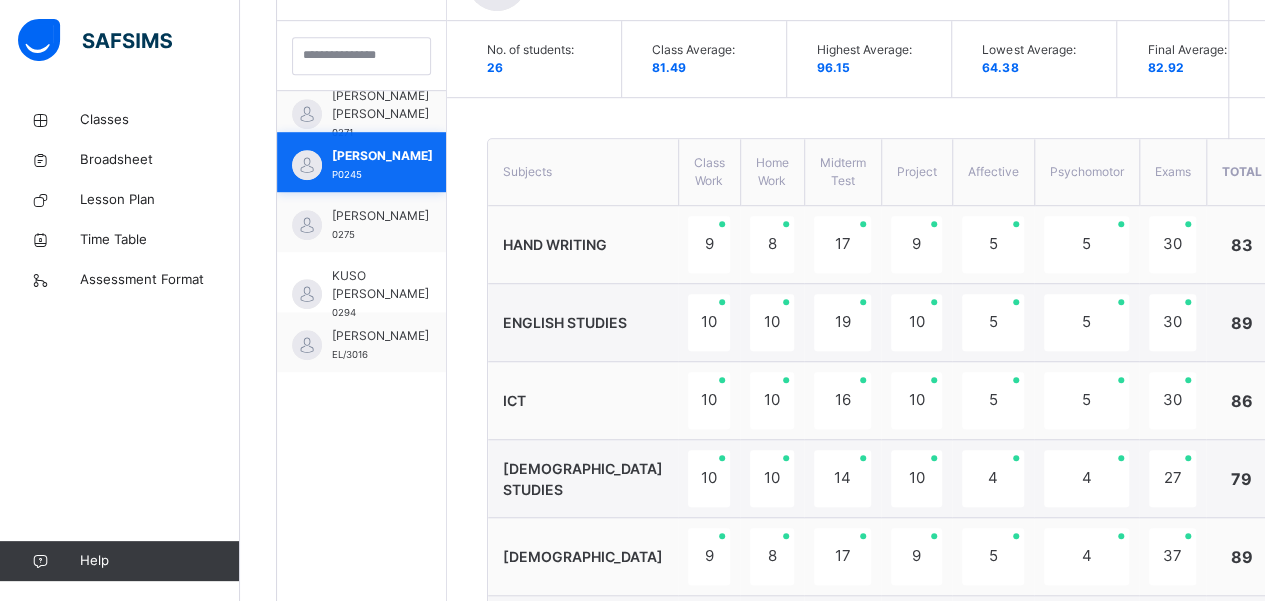 scroll, scrollTop: 748, scrollLeft: 0, axis: vertical 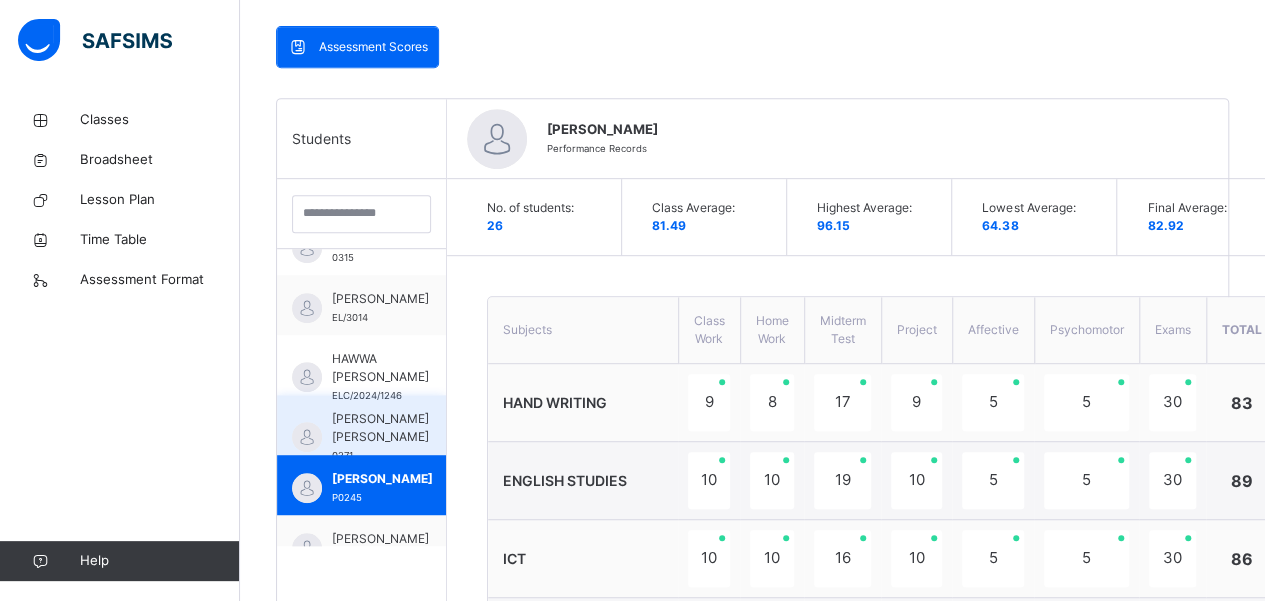 click on "HUSSAIN HALIMA HANNAN" at bounding box center (380, 428) 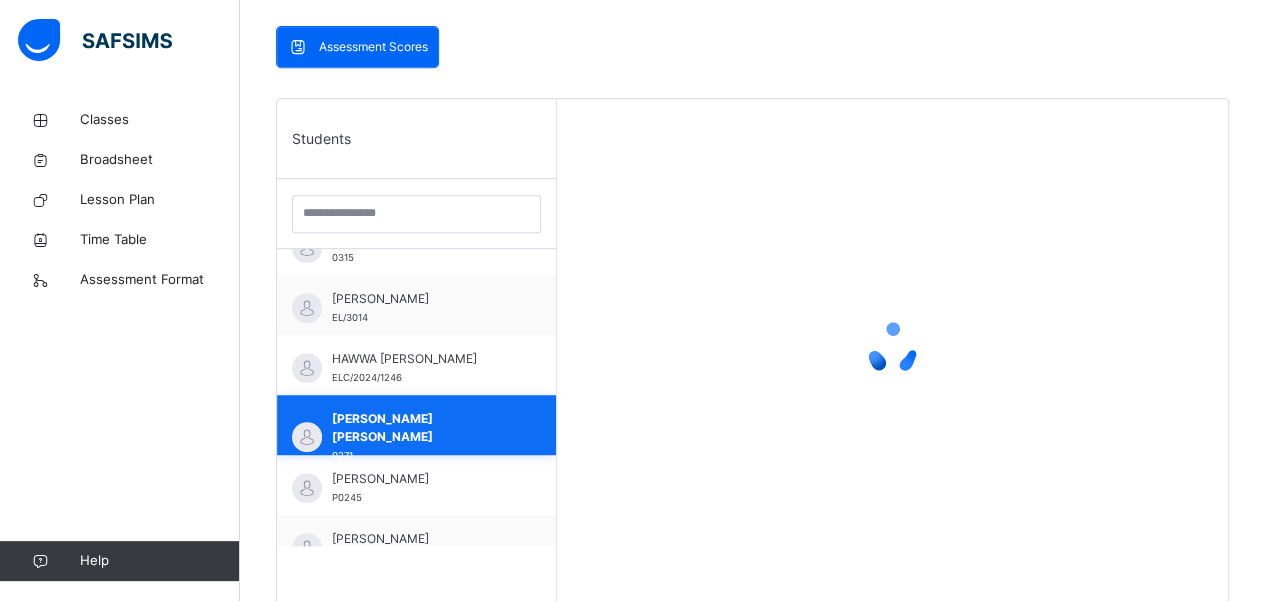 scroll, scrollTop: 616, scrollLeft: 0, axis: vertical 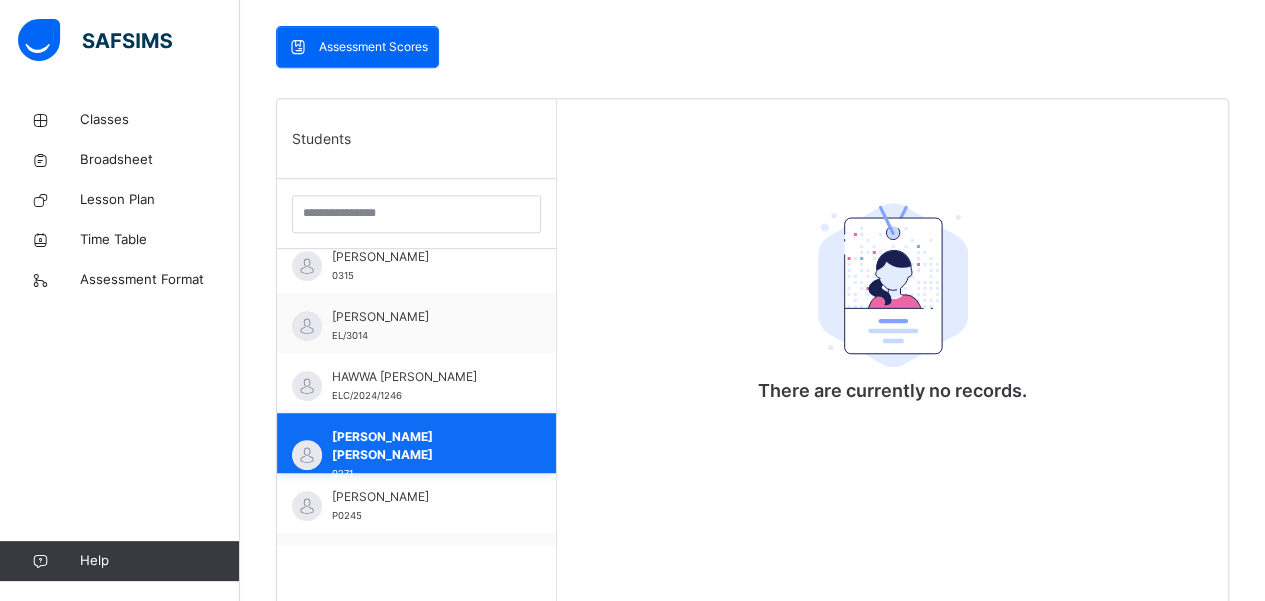 click on "HUSSAIN HALIMA HANNAN 0271" at bounding box center (421, 455) 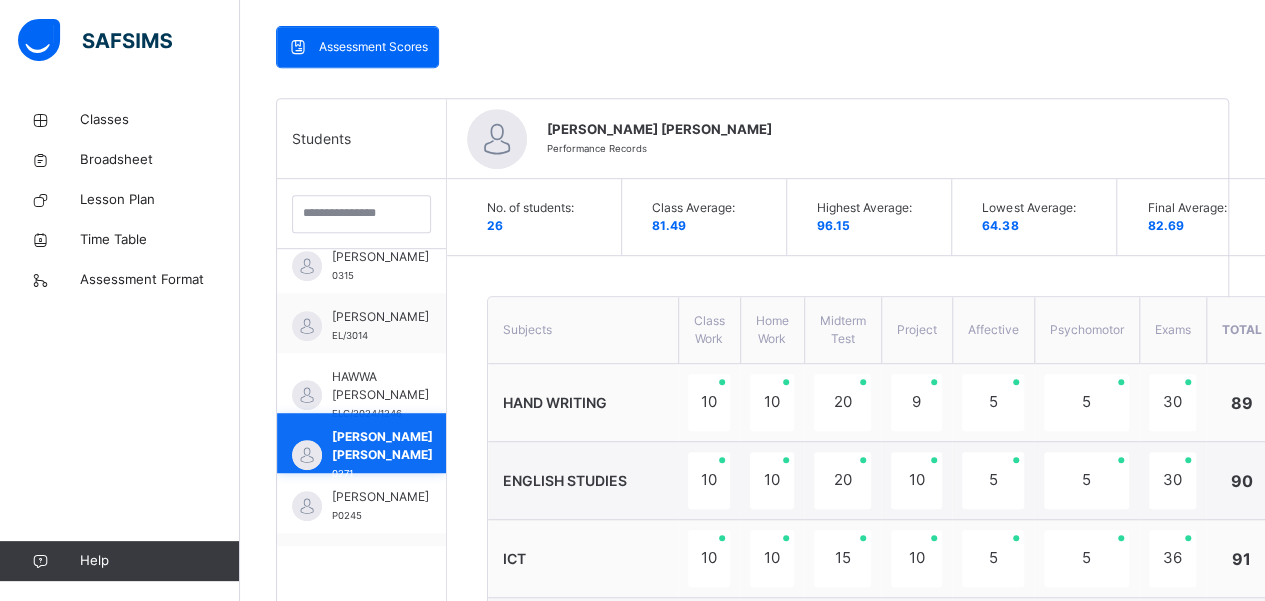 scroll, scrollTop: 634, scrollLeft: 0, axis: vertical 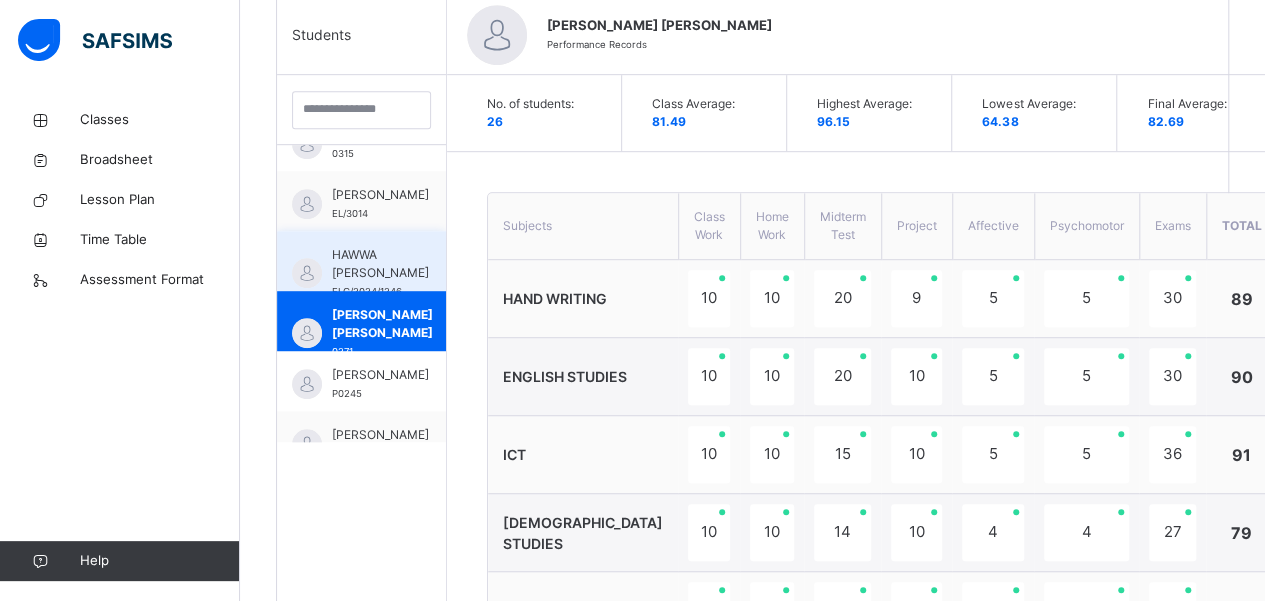 click on "HAWWA MAINA BUKAR" at bounding box center [380, 264] 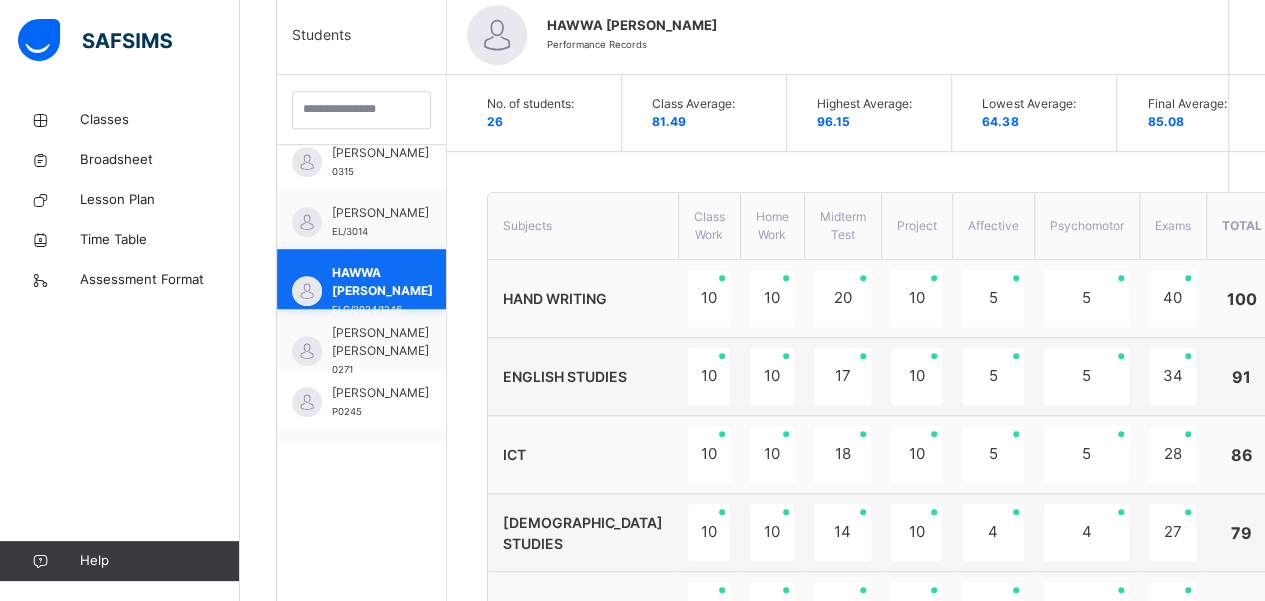 scroll, scrollTop: 634, scrollLeft: 0, axis: vertical 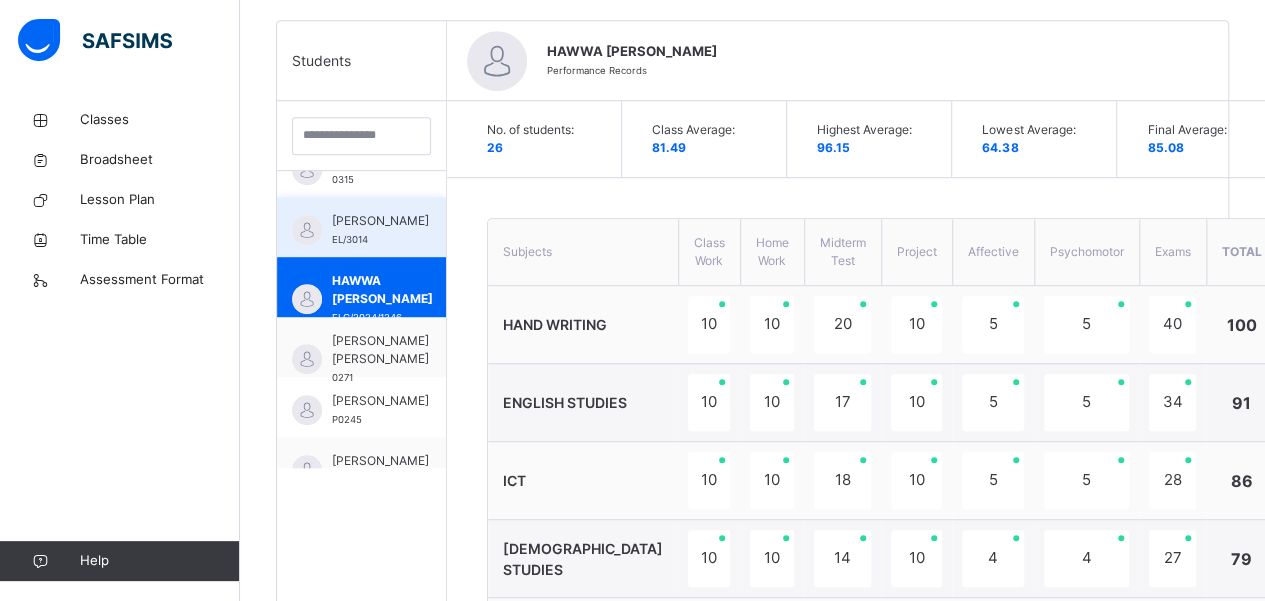 click on "GHIDE AHMAD MUHAMMAD" at bounding box center [380, 221] 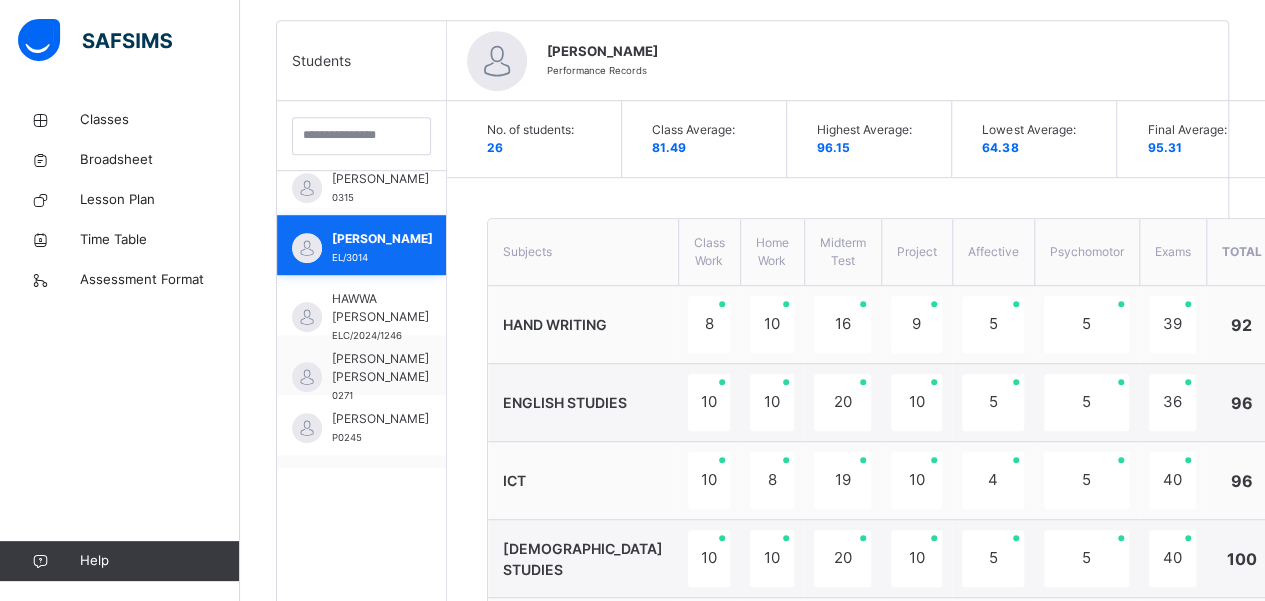scroll, scrollTop: 634, scrollLeft: 0, axis: vertical 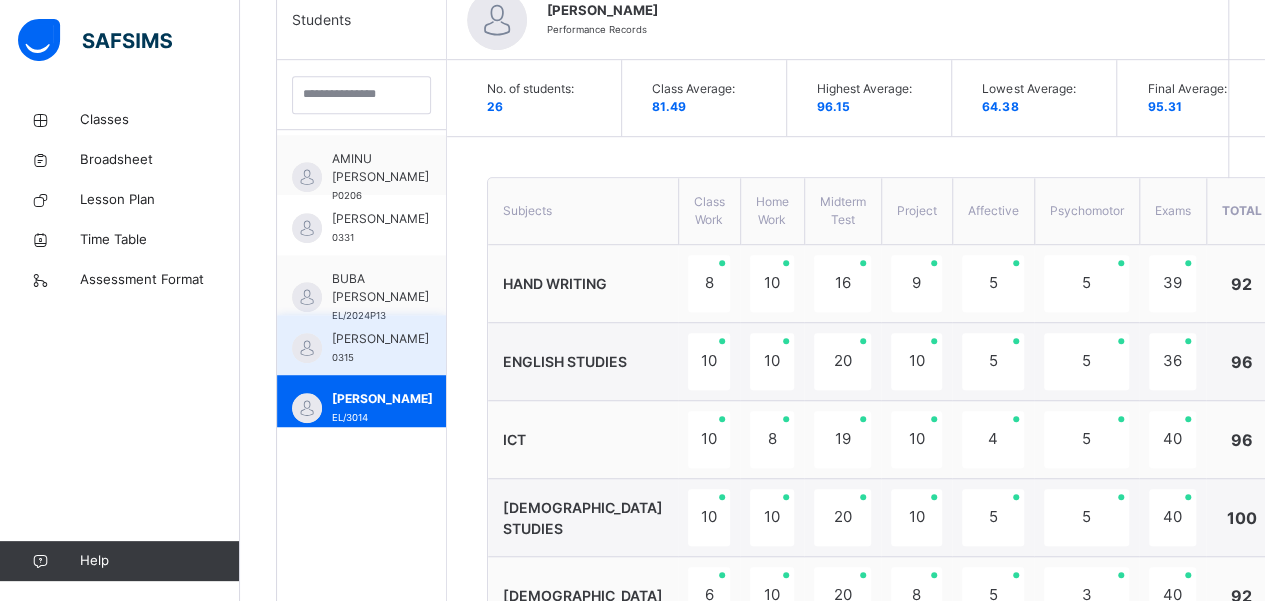 click on "DAHUN UMAR SULEIMAN" at bounding box center (380, 339) 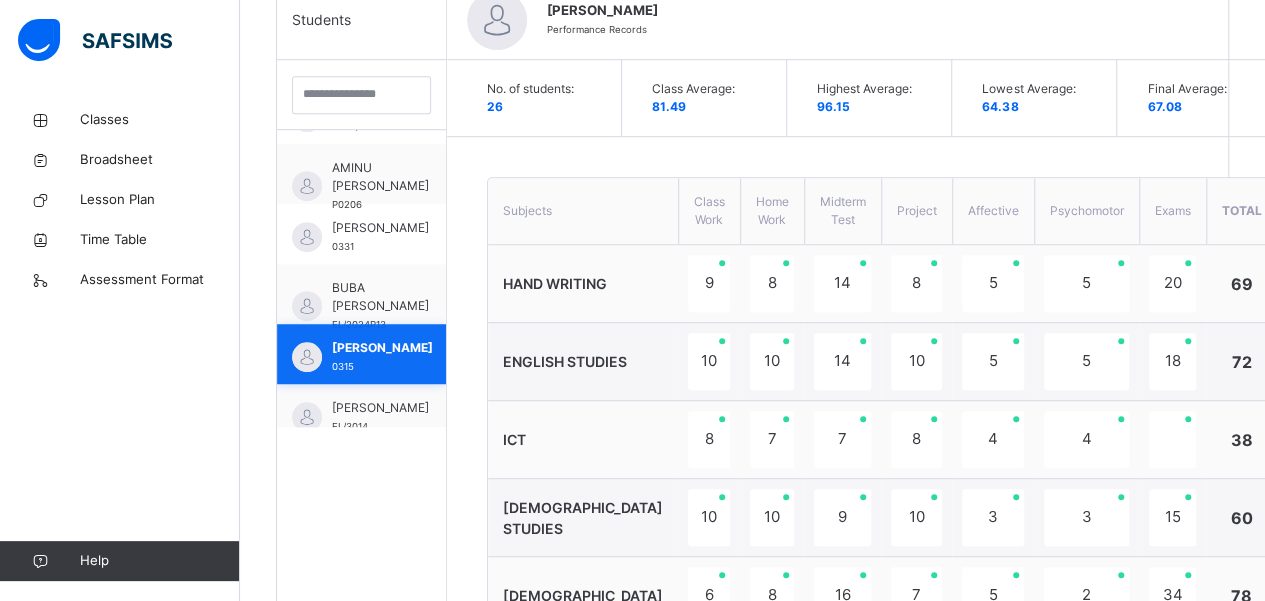 scroll, scrollTop: 415, scrollLeft: 0, axis: vertical 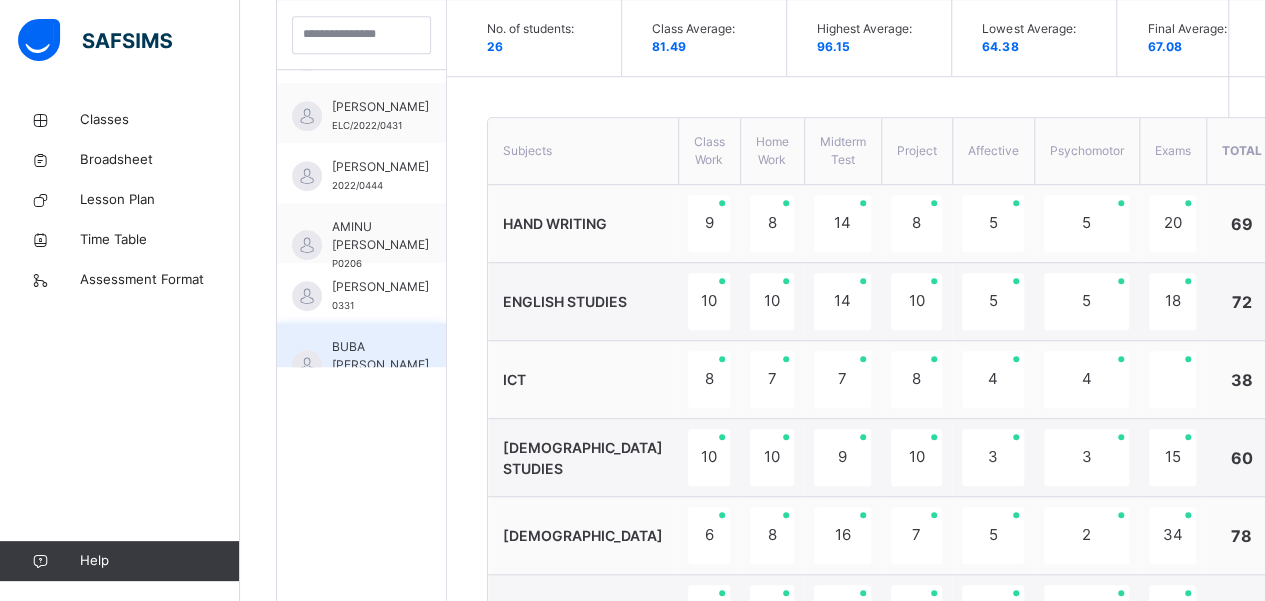 click on "BUBA FATIMA ALIYU" at bounding box center [380, 356] 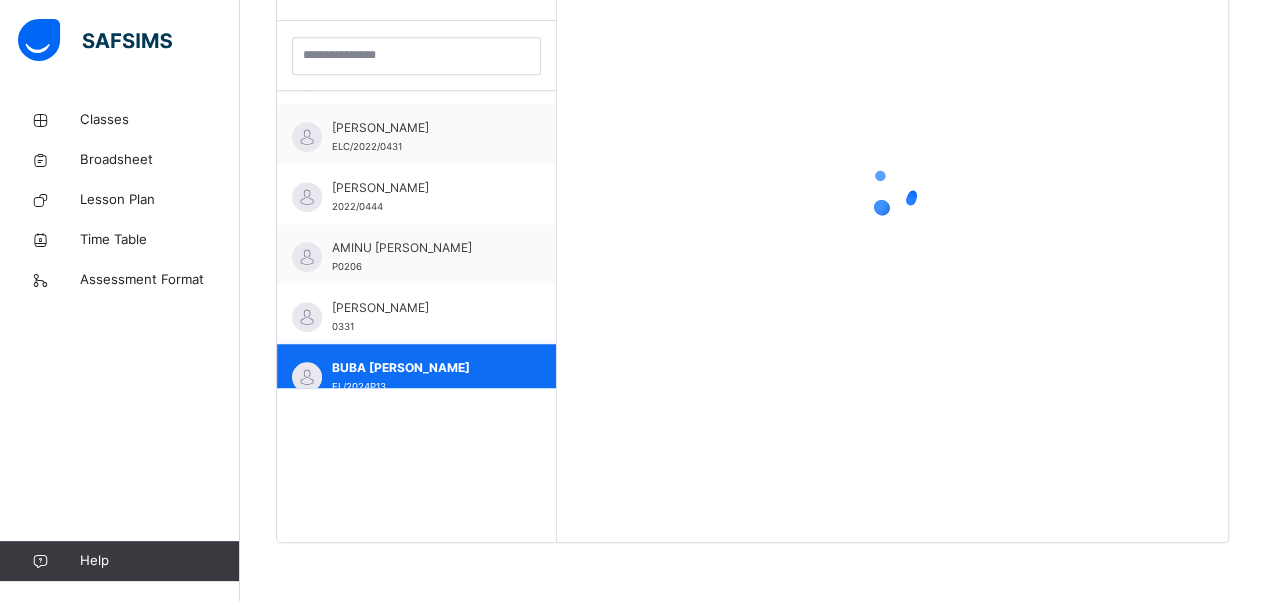 scroll, scrollTop: 278, scrollLeft: 0, axis: vertical 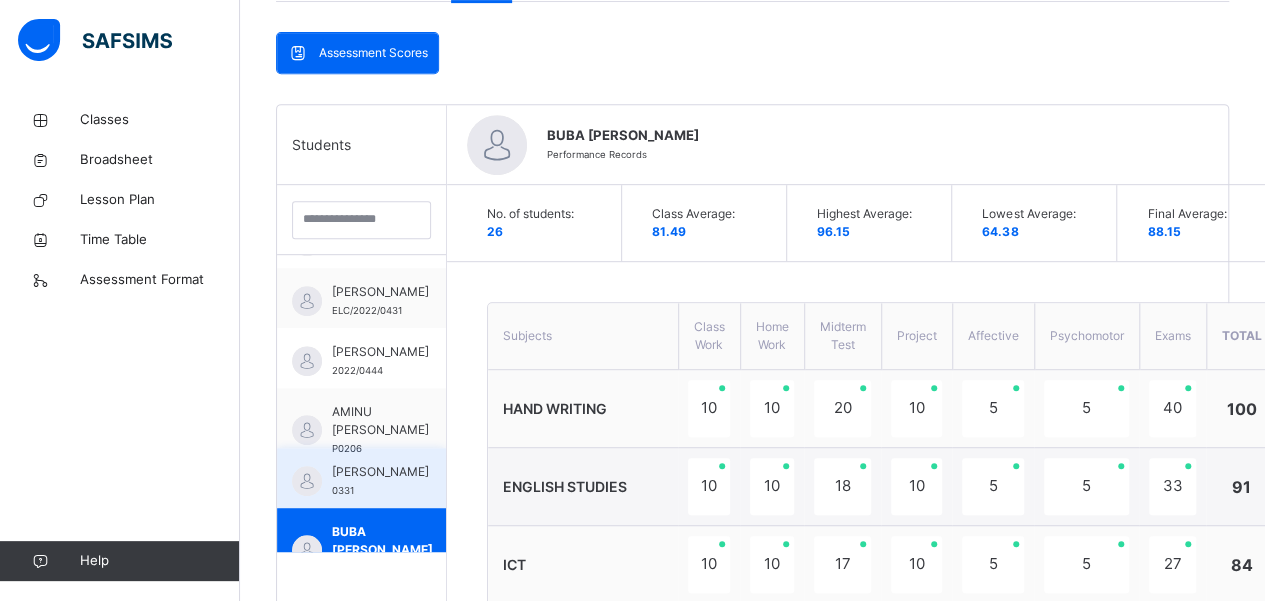 click on "BARDE FATIMA SHEHU" at bounding box center [380, 472] 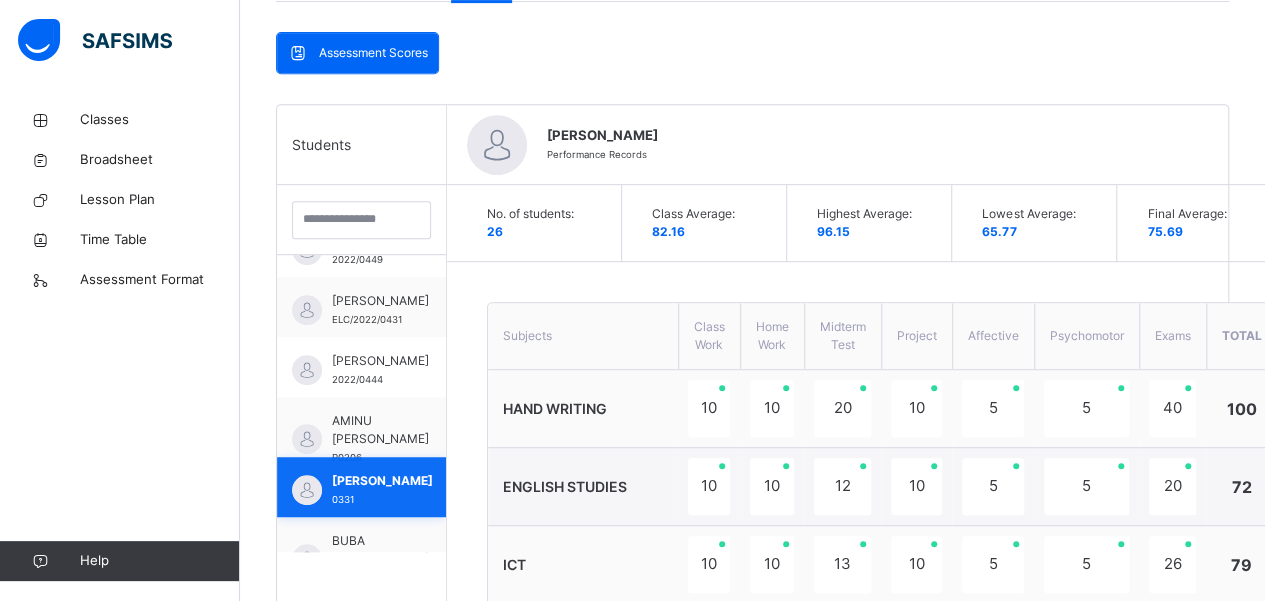 scroll, scrollTop: 287, scrollLeft: 0, axis: vertical 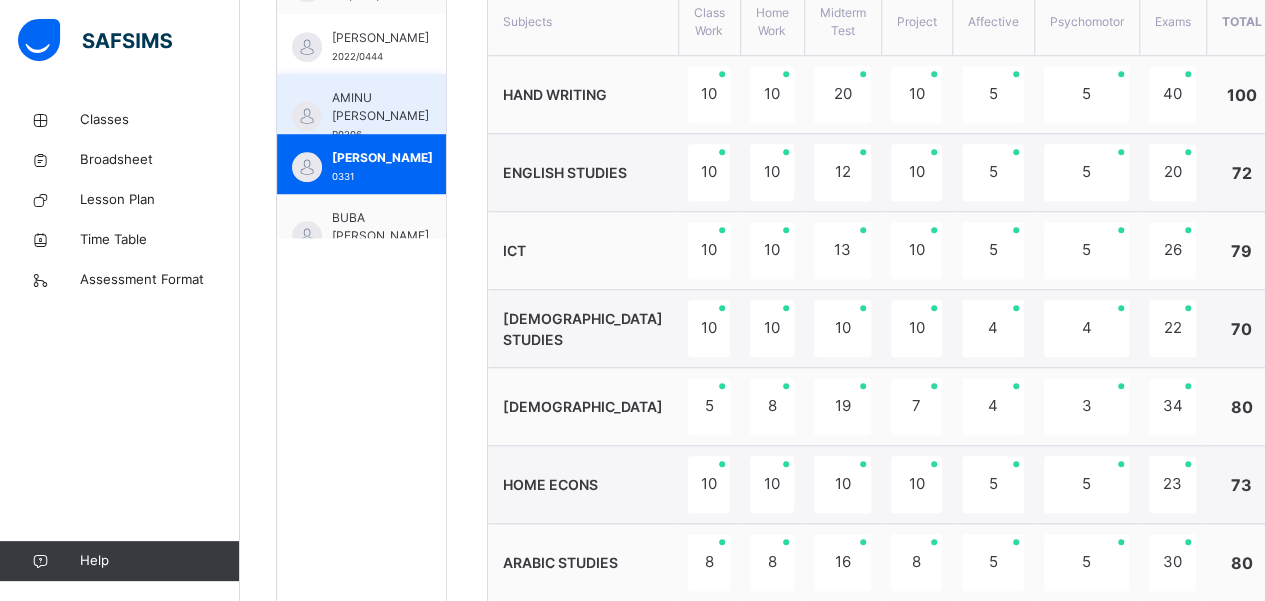 click on "AMINU RUQAYYA BELLO" at bounding box center [380, 107] 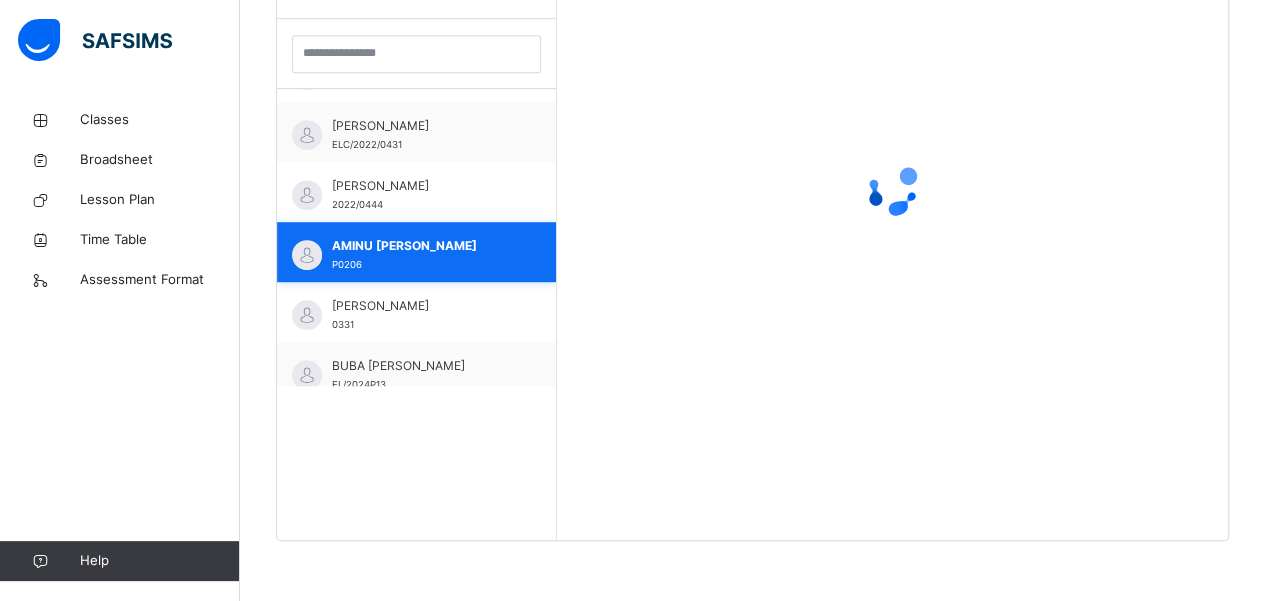 scroll, scrollTop: 579, scrollLeft: 0, axis: vertical 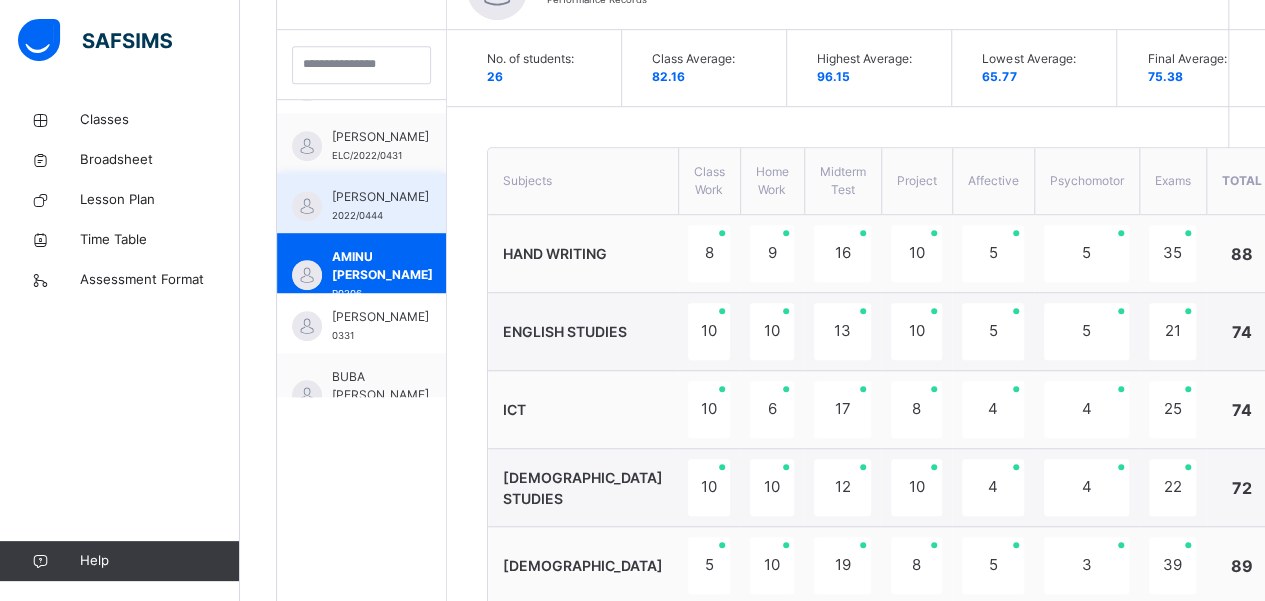 click on "AMINU MUHAMMED SALIH DIYO" at bounding box center (380, 197) 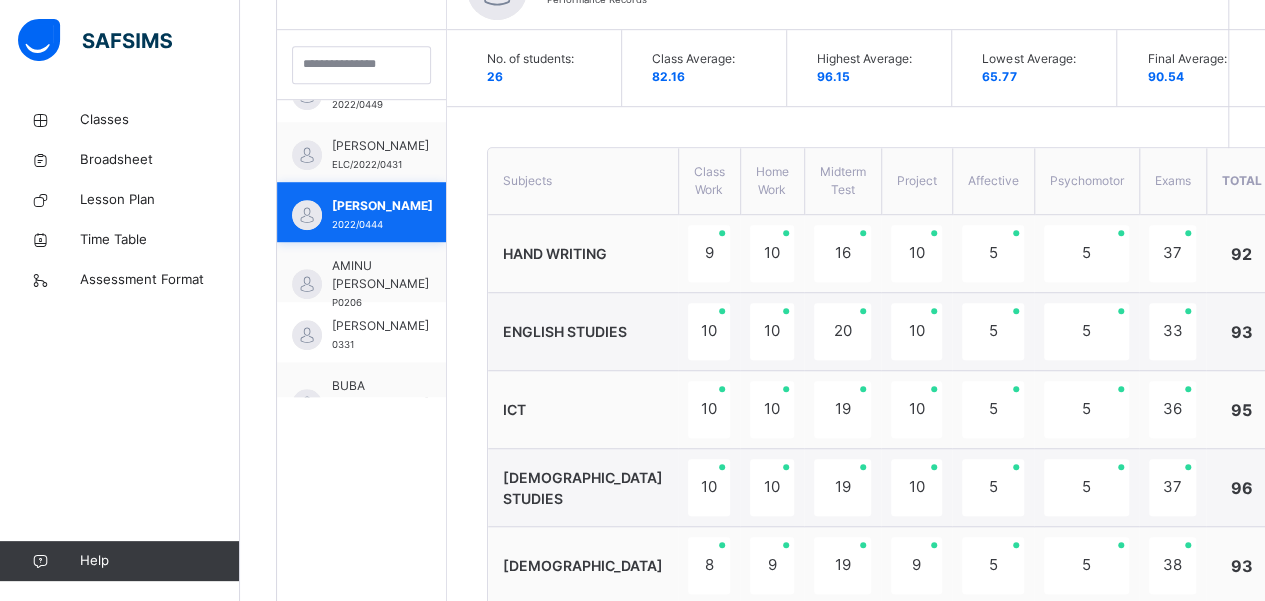 scroll, scrollTop: 287, scrollLeft: 0, axis: vertical 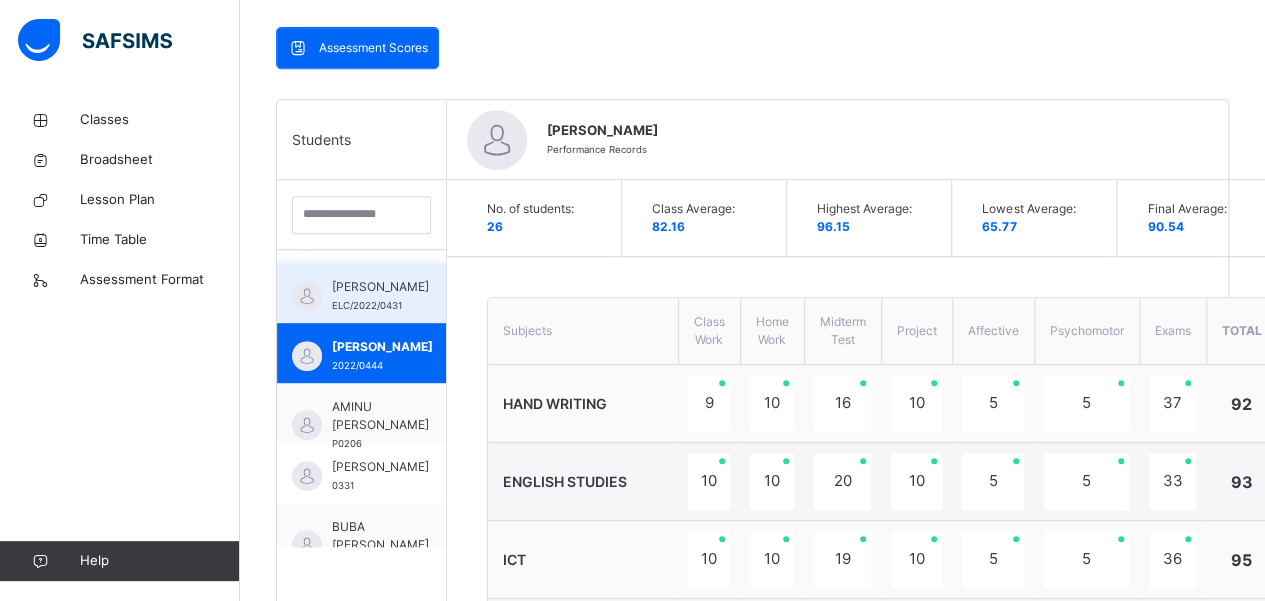 click on "ADAMU AMINA DAHIRU" at bounding box center (380, 287) 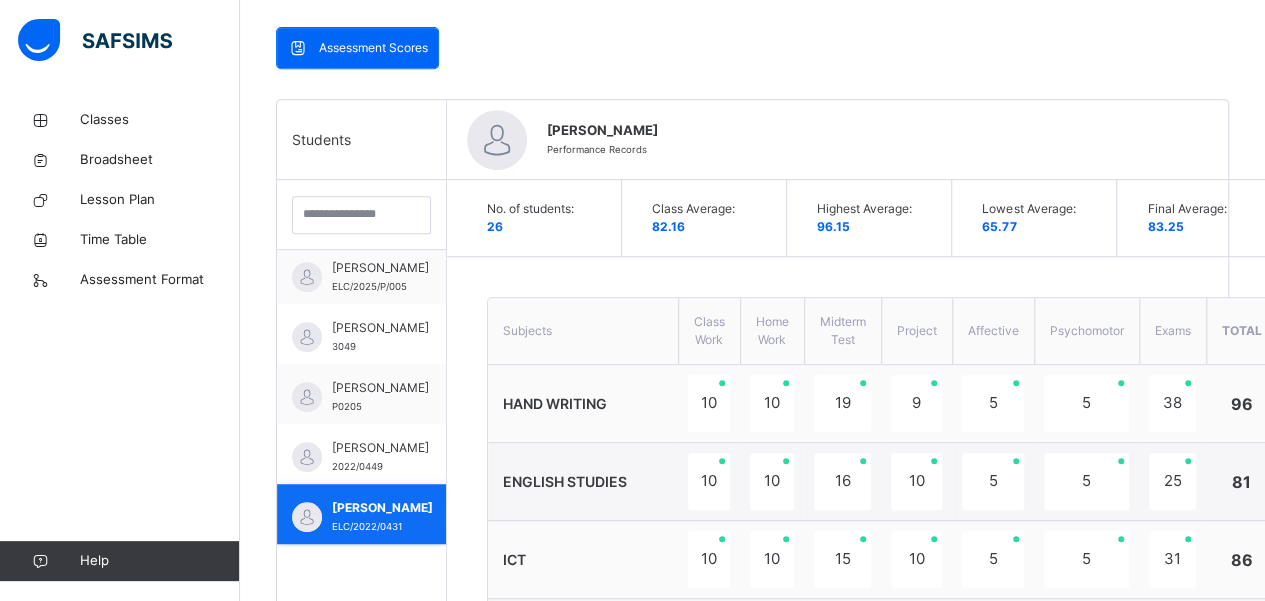 scroll, scrollTop: 84, scrollLeft: 0, axis: vertical 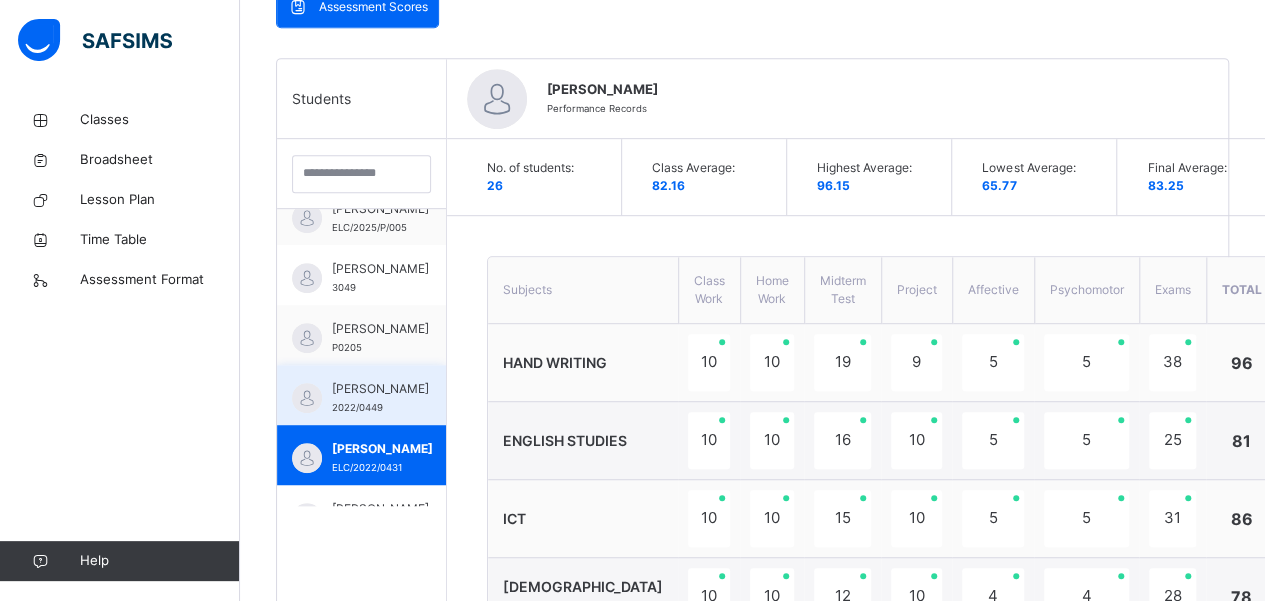 click on "ABUBAKAR JAFAR SULEIMAN" at bounding box center (380, 389) 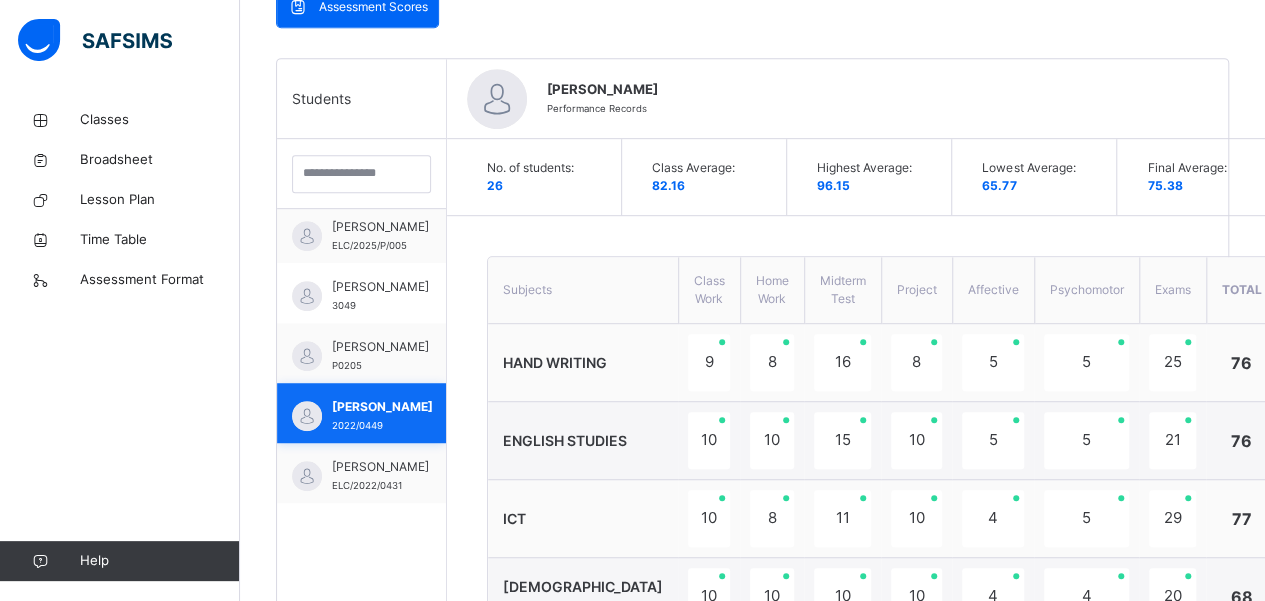 scroll, scrollTop: 84, scrollLeft: 0, axis: vertical 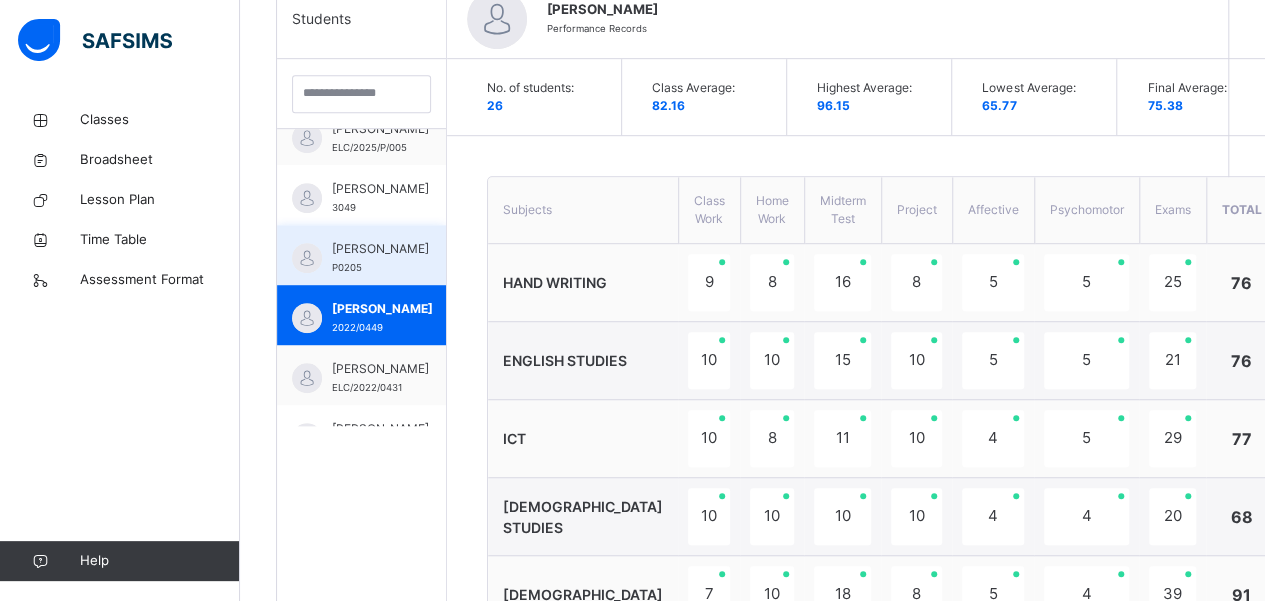 click on "ABUBAKAR ABDULRAHMAN NDAKPAYI" at bounding box center (380, 249) 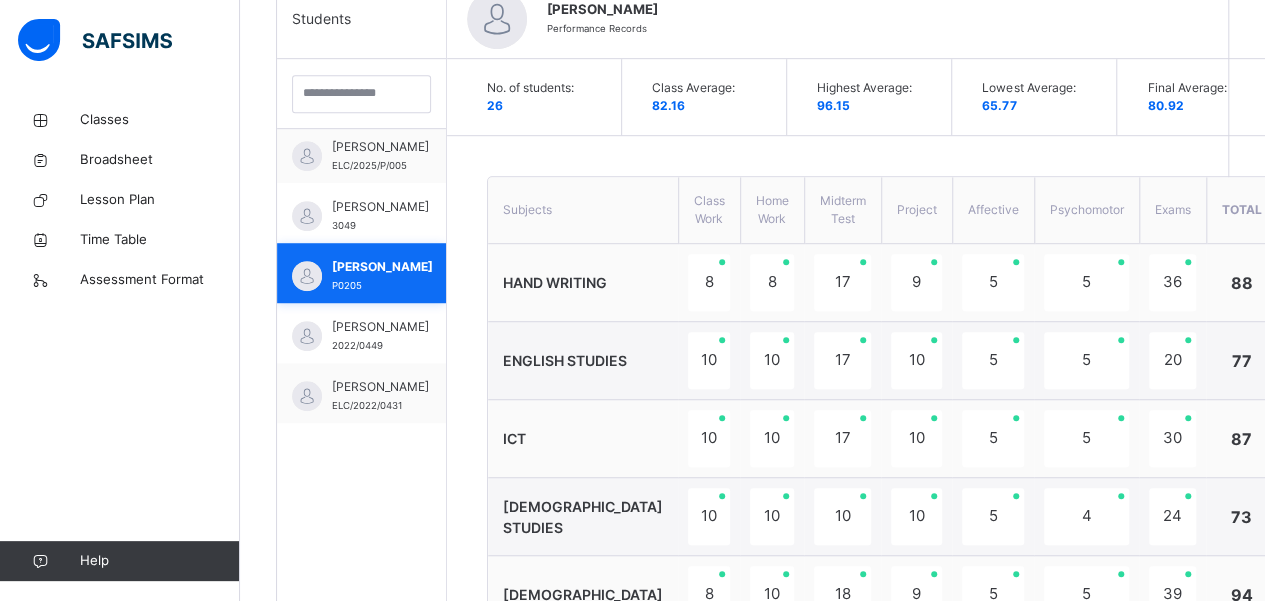 scroll, scrollTop: 84, scrollLeft: 0, axis: vertical 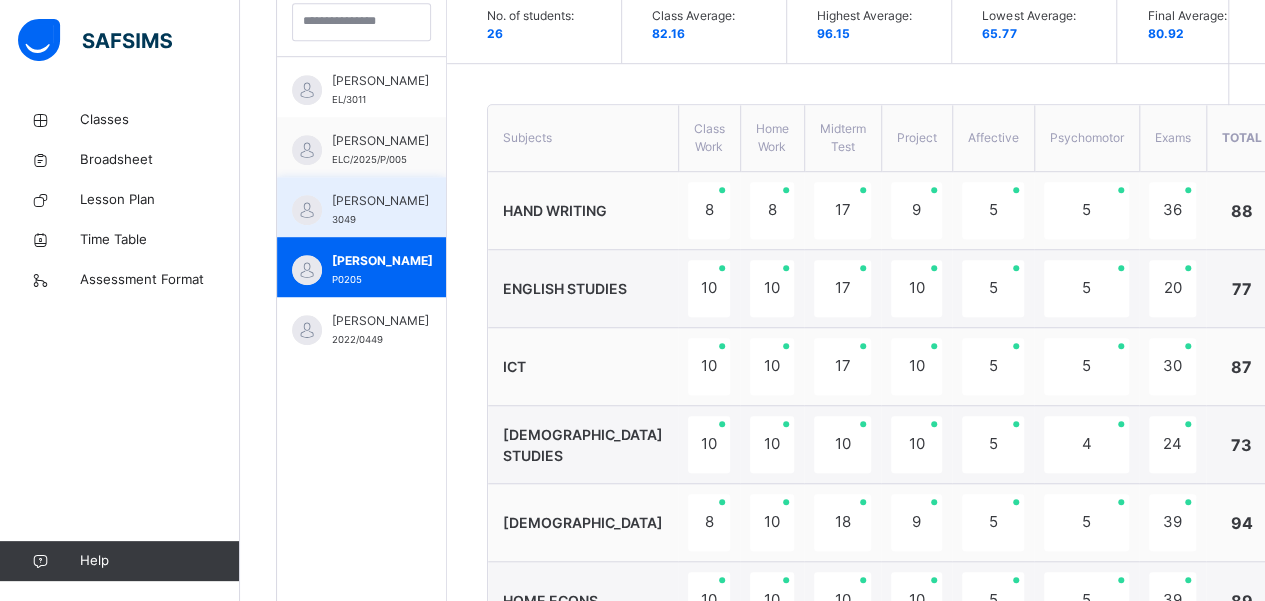click on "ABDUSSALAM NAIF NINA" at bounding box center (380, 201) 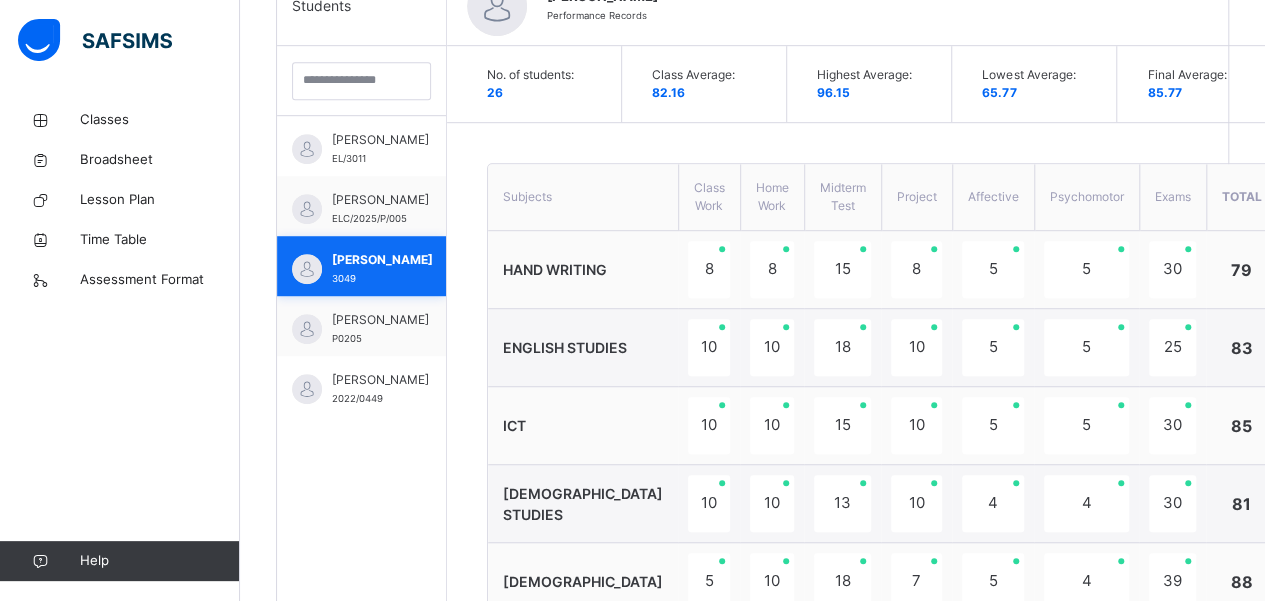 scroll, scrollTop: 552, scrollLeft: 0, axis: vertical 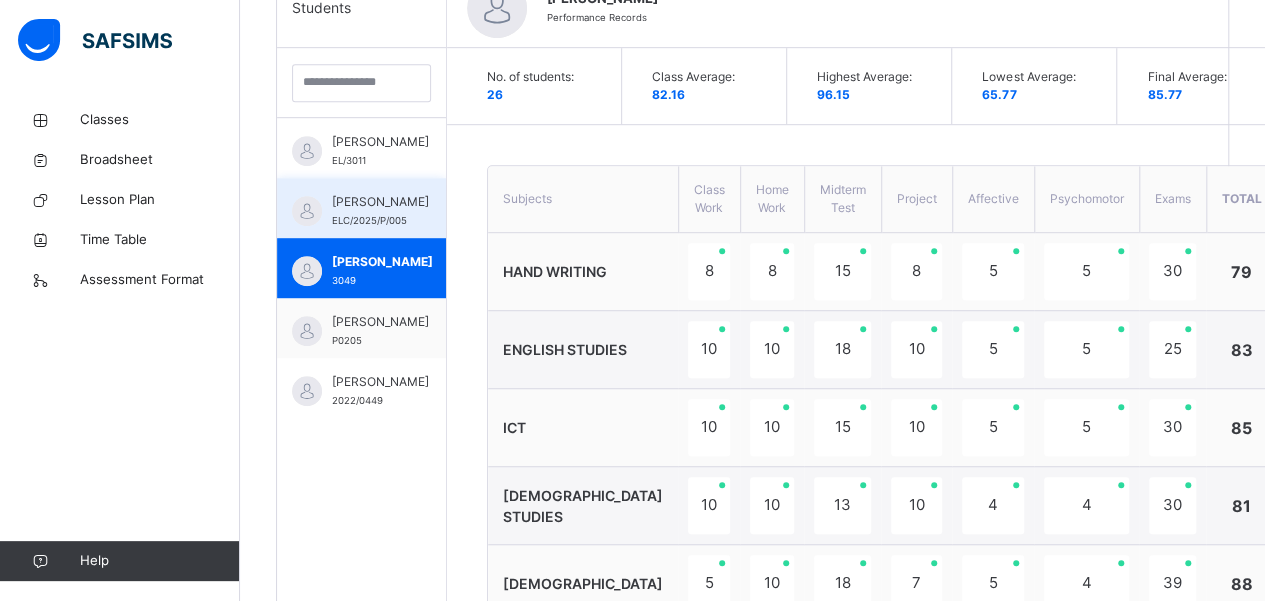 click on "ABDULRAZAQ AMATULLAH ALIYU" at bounding box center [380, 202] 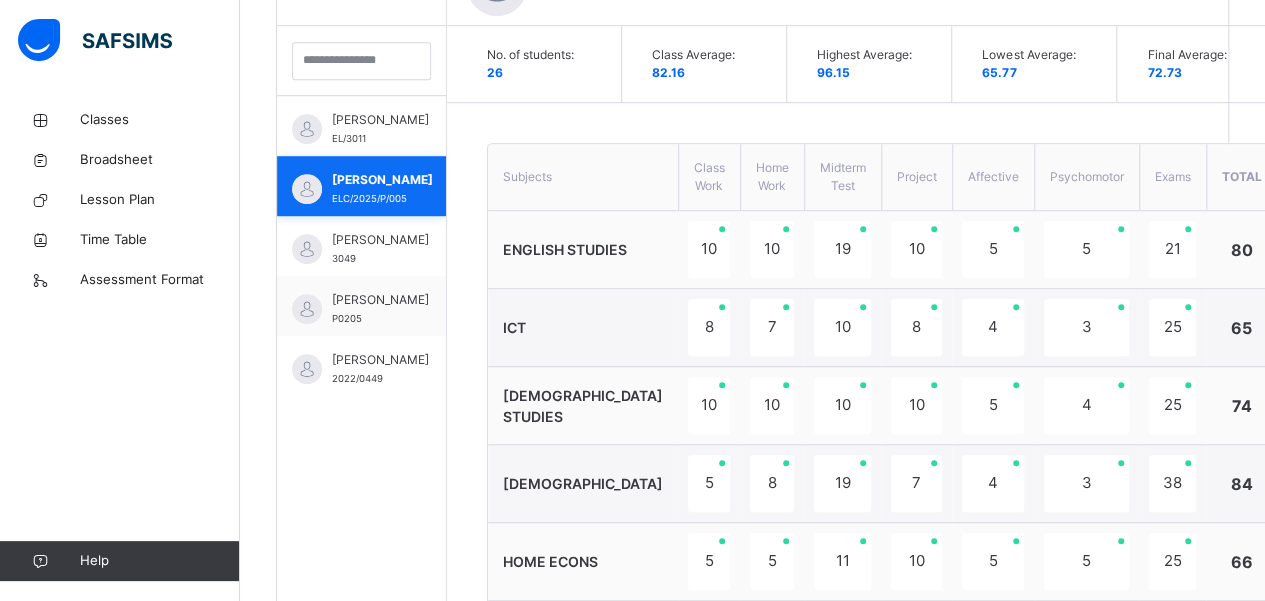 scroll, scrollTop: 571, scrollLeft: 0, axis: vertical 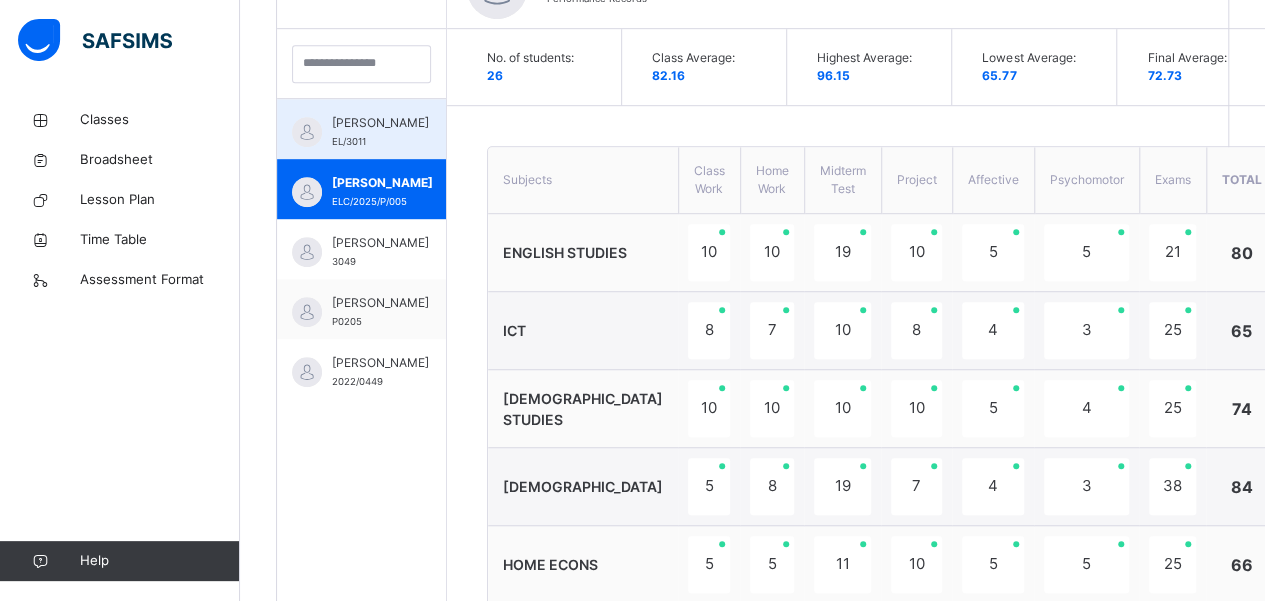 click on "ABDULHAKIM ABUBAKAR BABA" at bounding box center (380, 123) 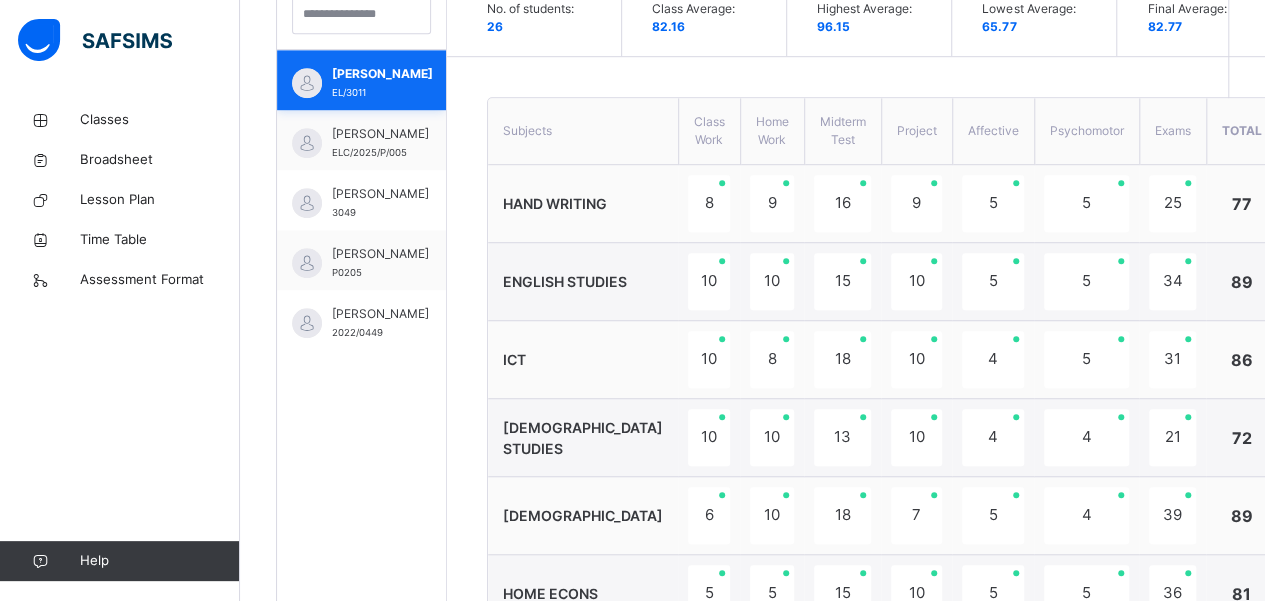 scroll, scrollTop: 619, scrollLeft: 0, axis: vertical 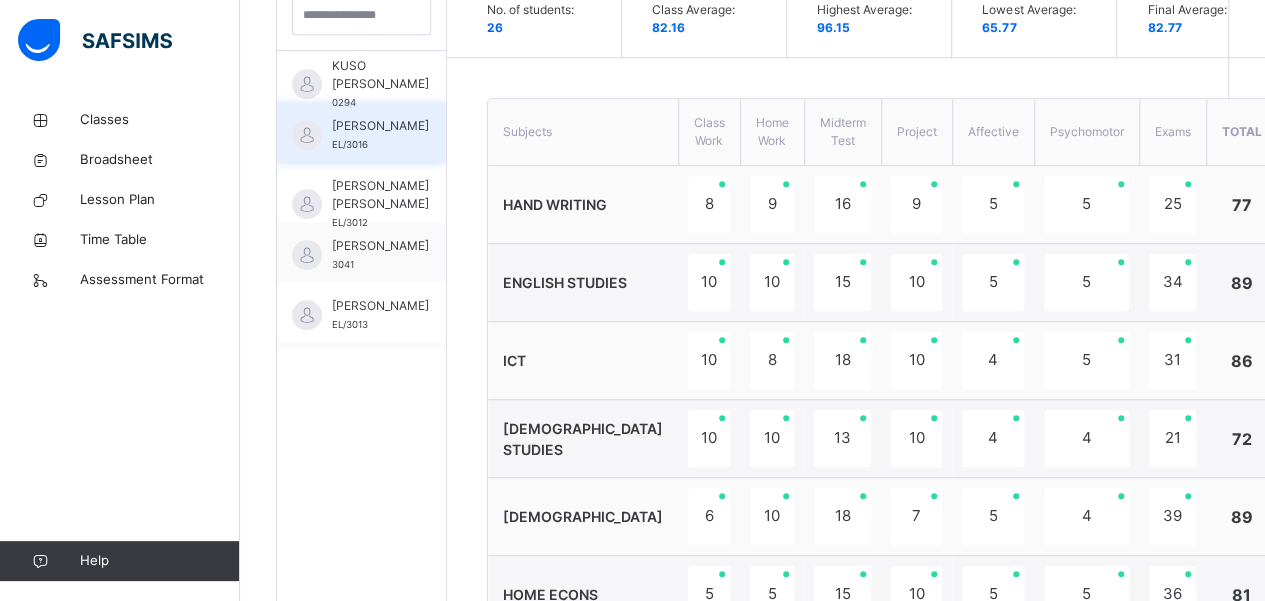 click on "LAMIDO HALIMA UMAR" at bounding box center (380, 126) 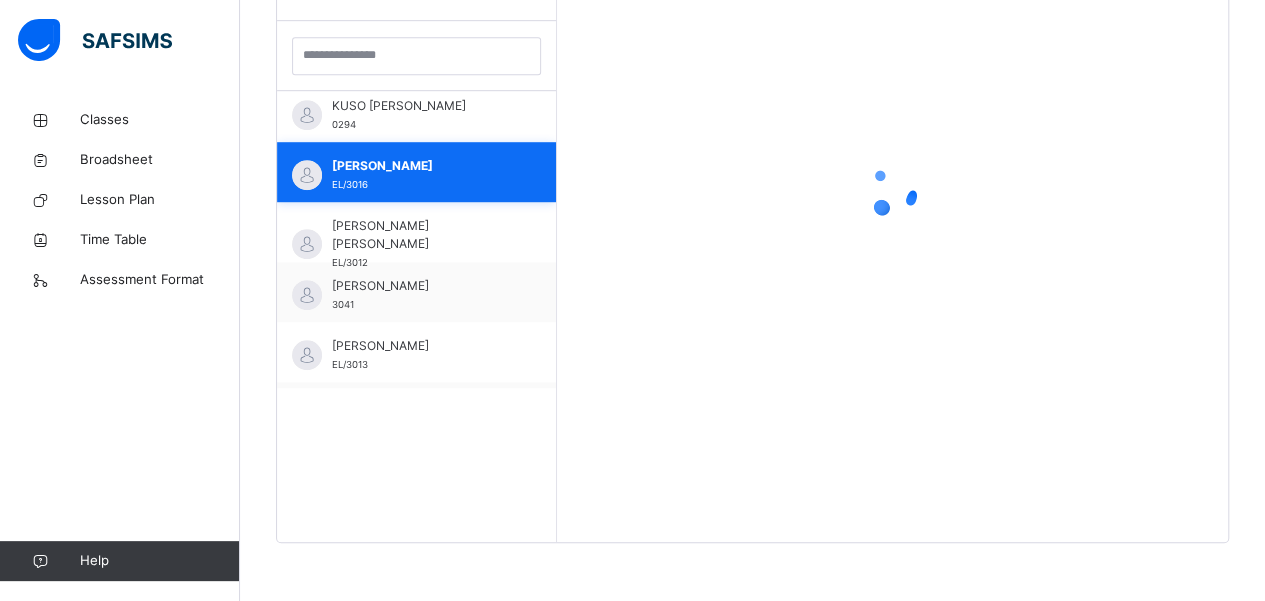 scroll, scrollTop: 951, scrollLeft: 0, axis: vertical 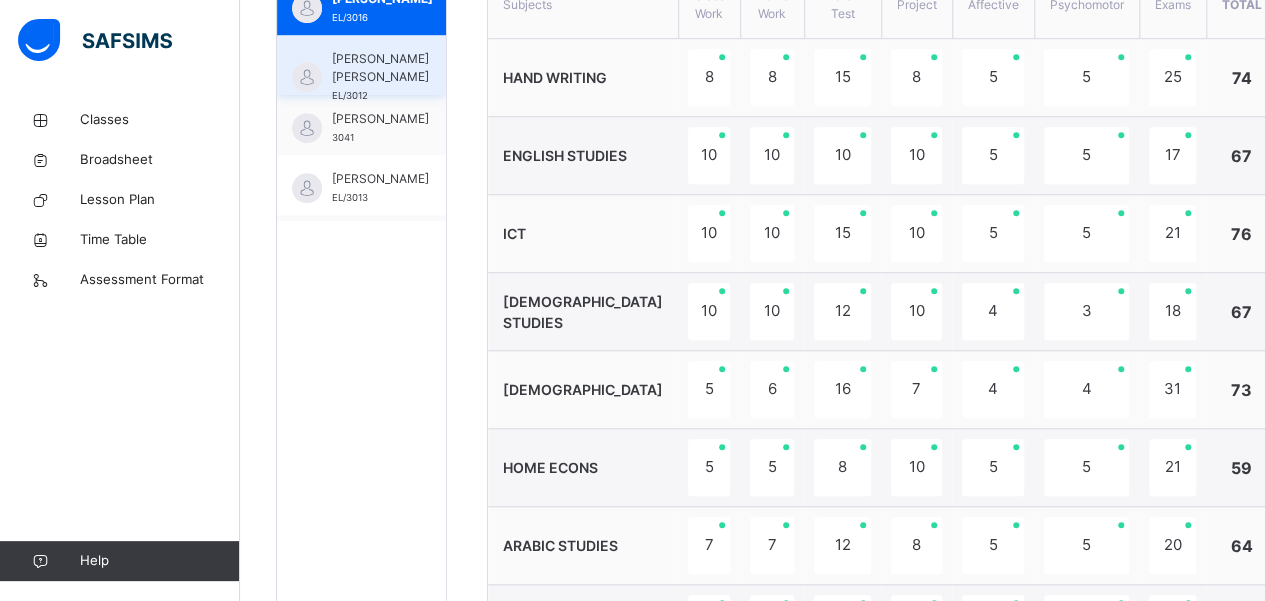 click on "MANSUR HAUWA MUKHTAR" at bounding box center (380, 68) 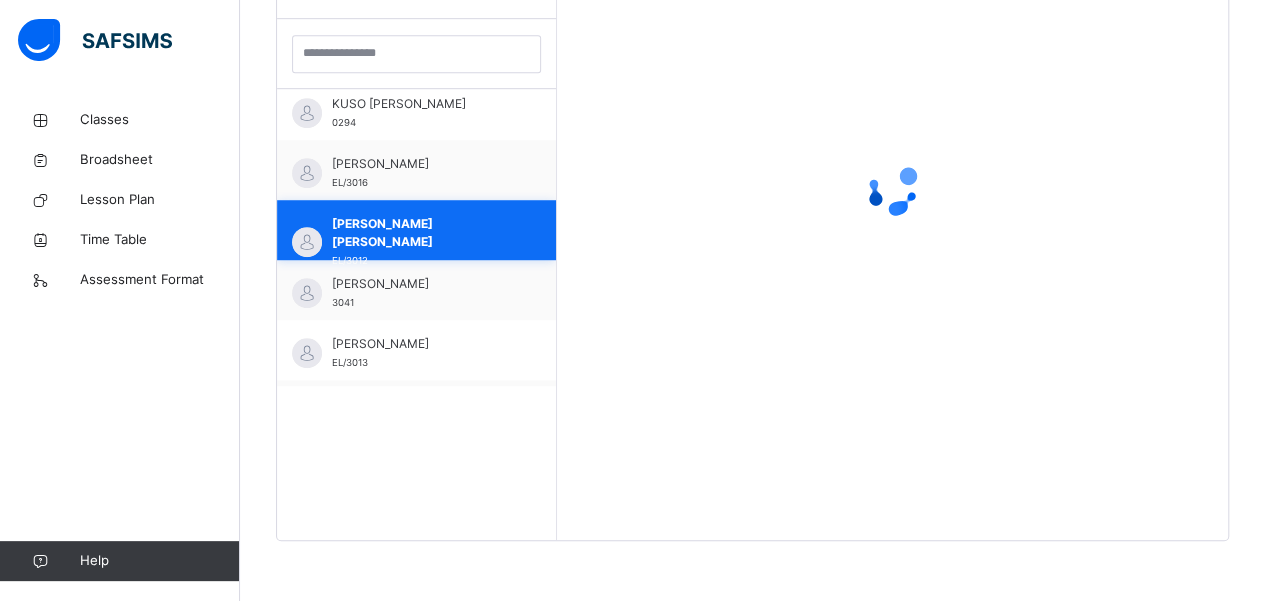 scroll, scrollTop: 579, scrollLeft: 0, axis: vertical 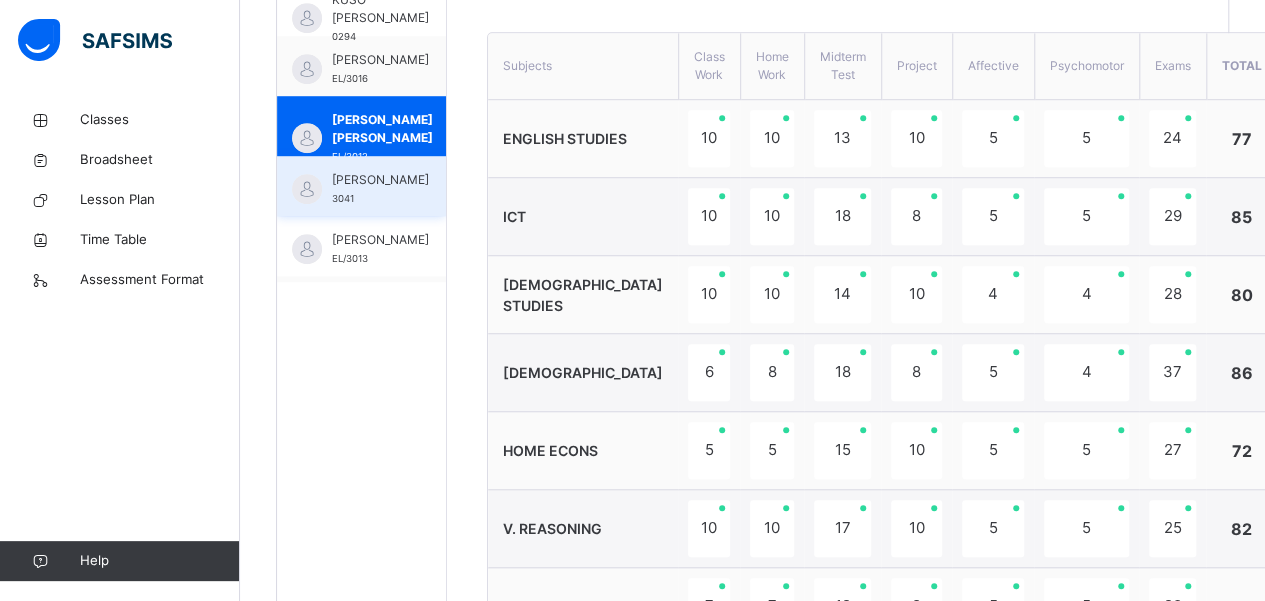 click on "NASIRU HALIMA RIBADU 3041" at bounding box center (361, 186) 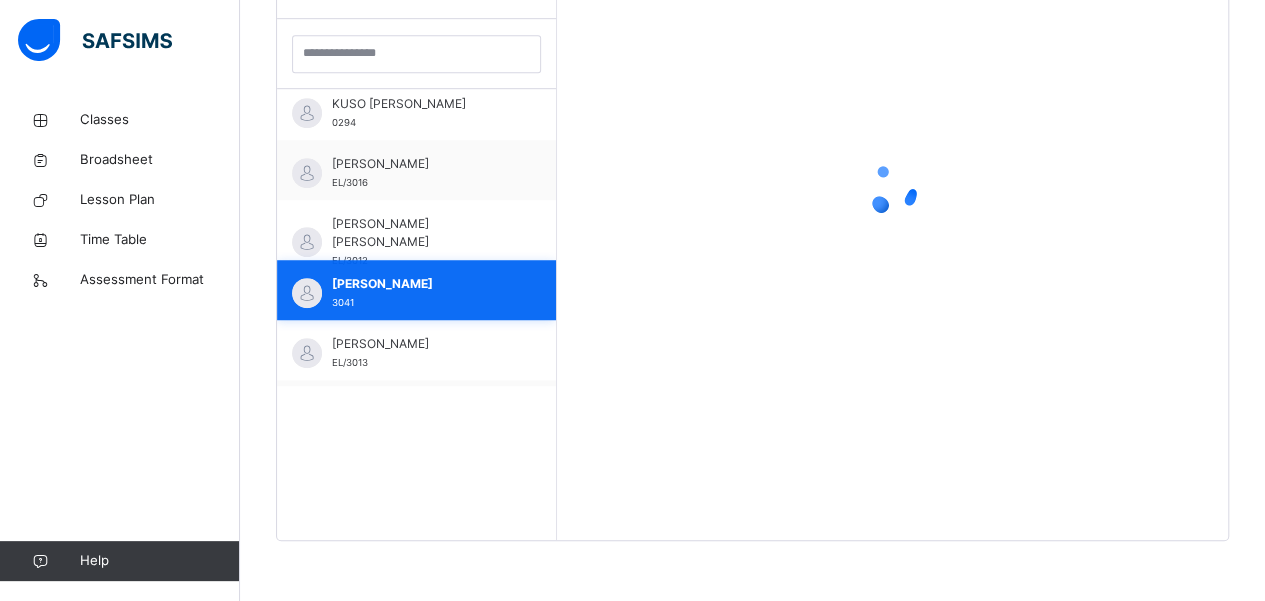 scroll, scrollTop: 579, scrollLeft: 0, axis: vertical 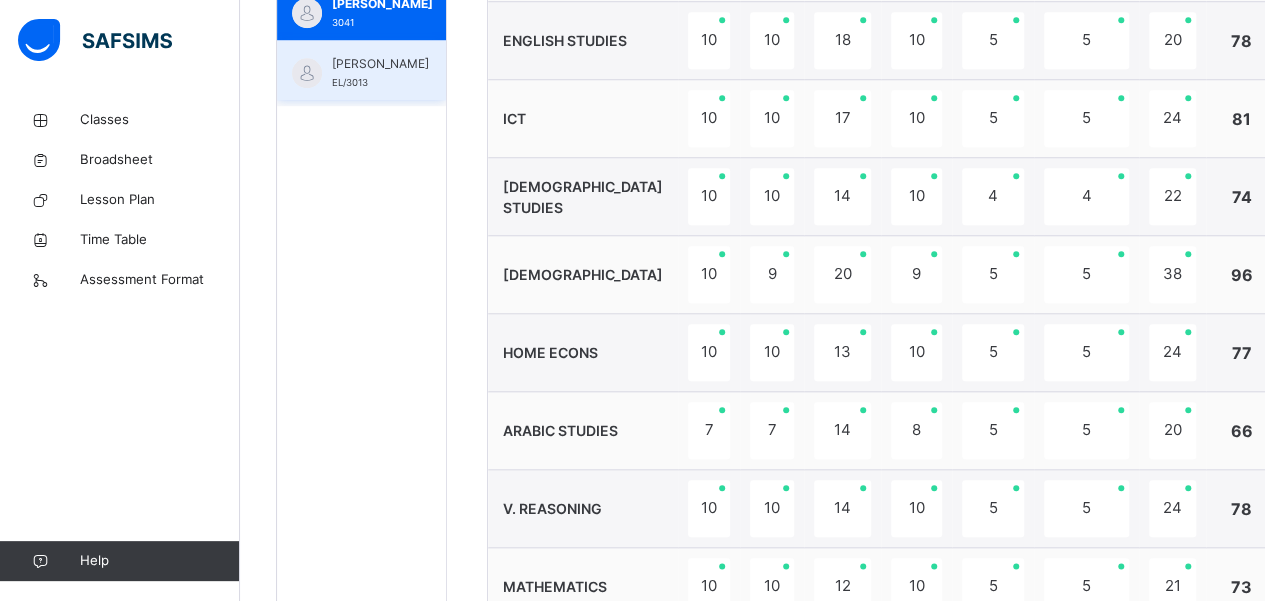 click on "SULEIMAN FAROUQ UMAR" at bounding box center [380, 64] 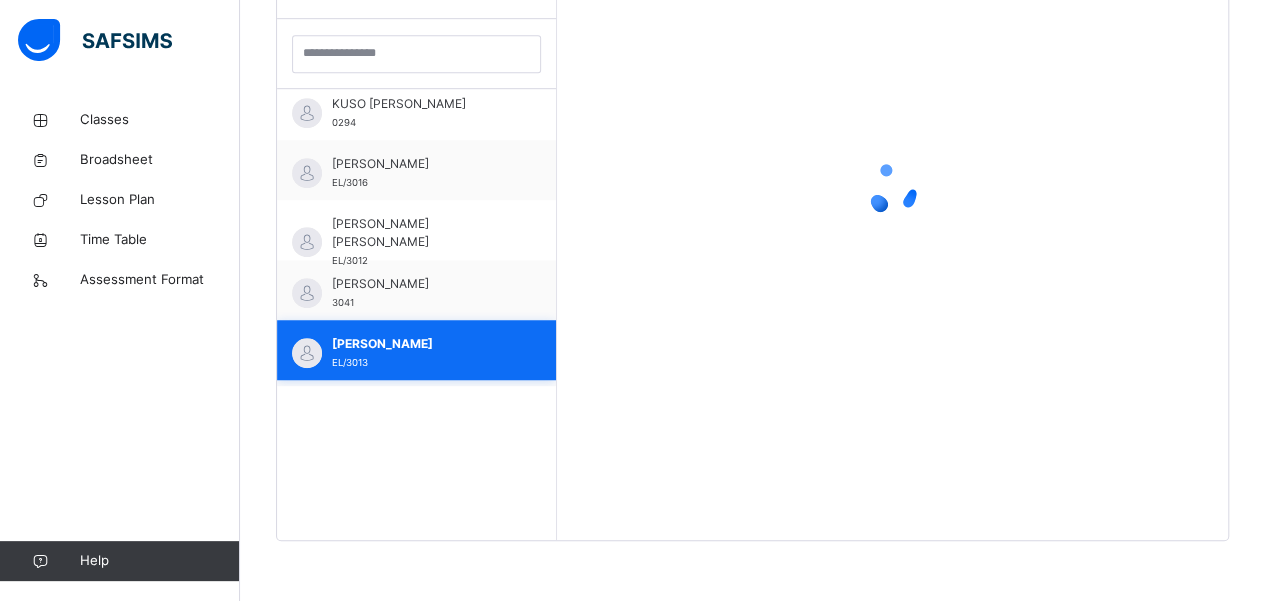 scroll, scrollTop: 579, scrollLeft: 0, axis: vertical 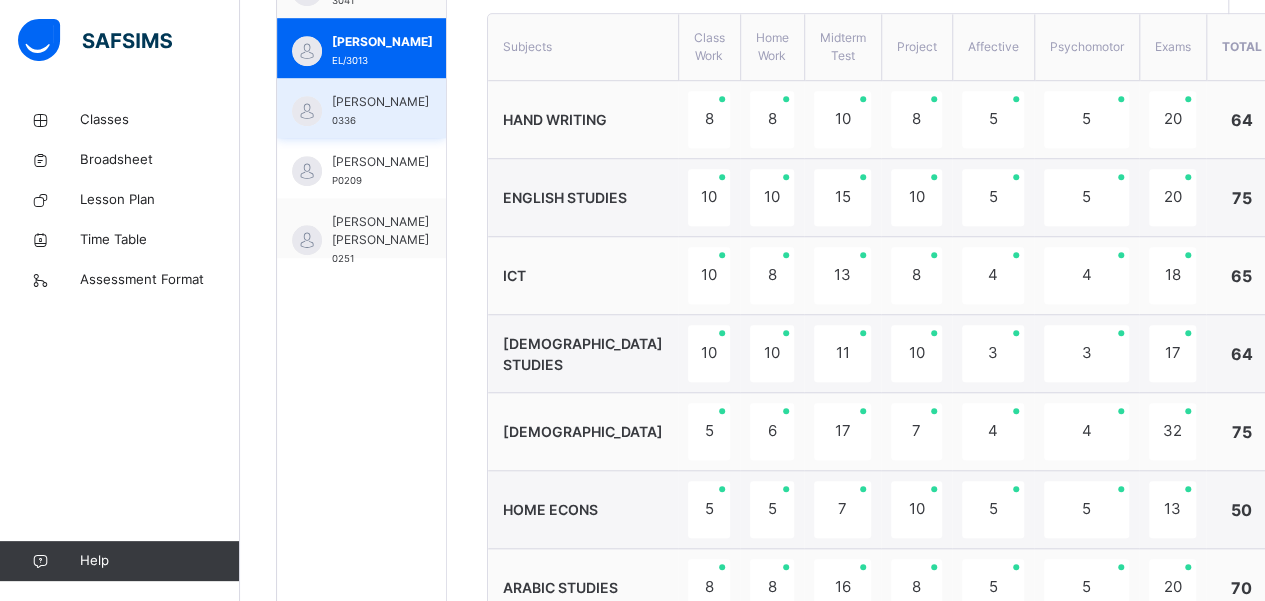 click on "UMAR FATIMA MUHAMMAD" at bounding box center [380, 102] 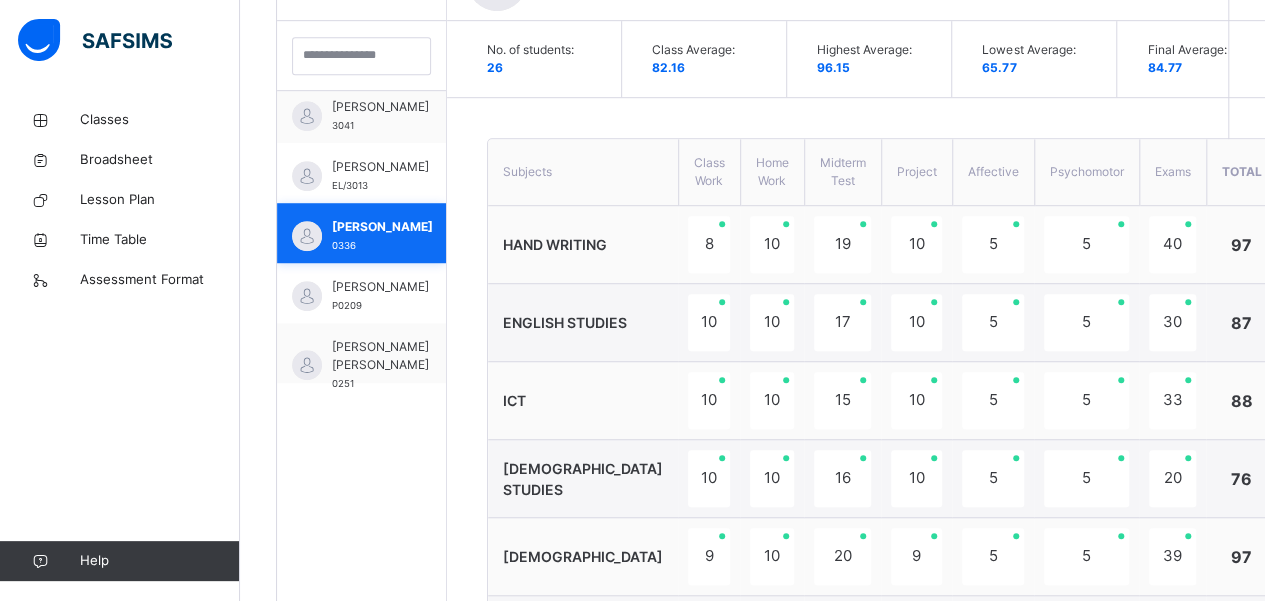 scroll, scrollTop: 704, scrollLeft: 0, axis: vertical 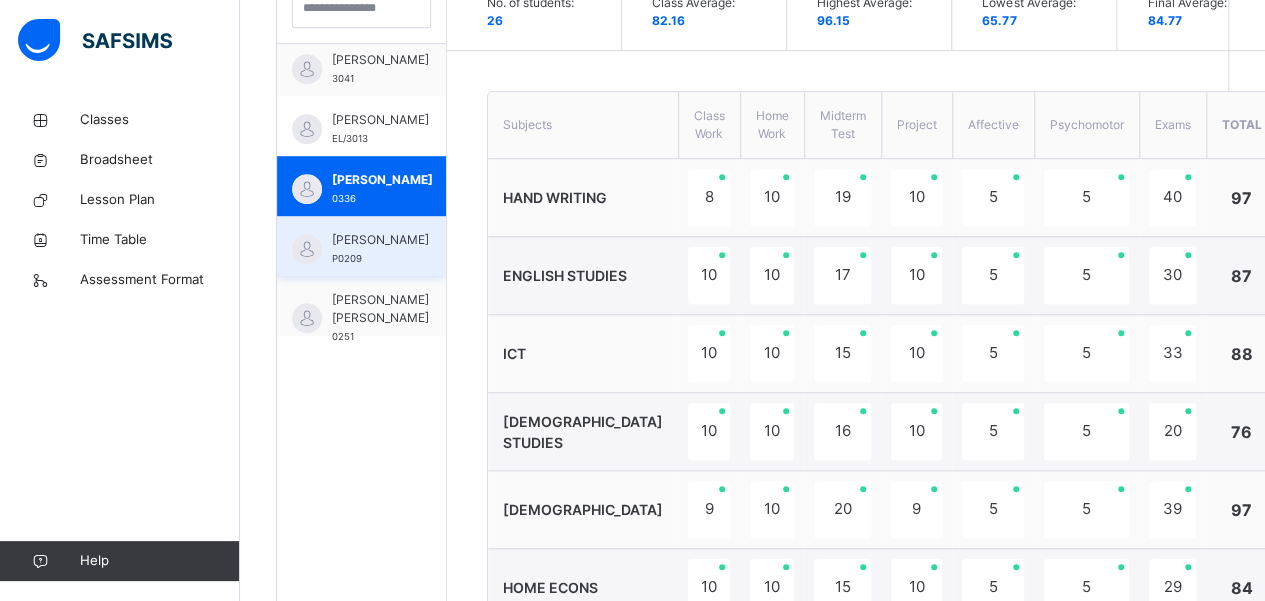 click on "USMAN AFNAN OBAJE P0209" at bounding box center [361, 246] 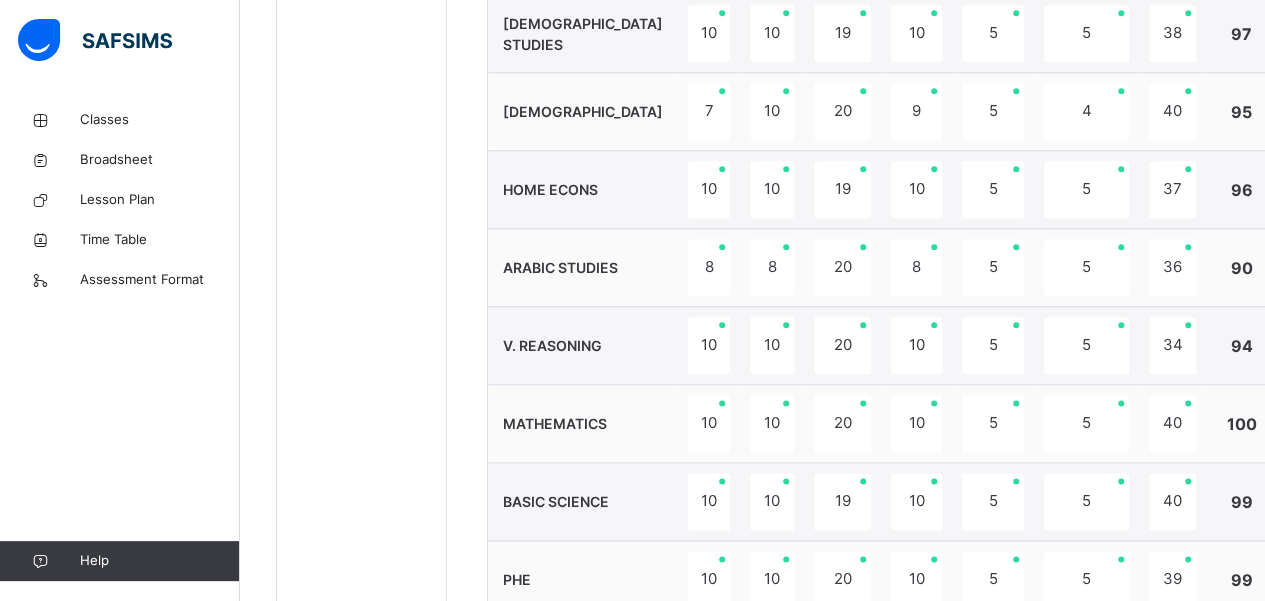 scroll, scrollTop: 1023, scrollLeft: 0, axis: vertical 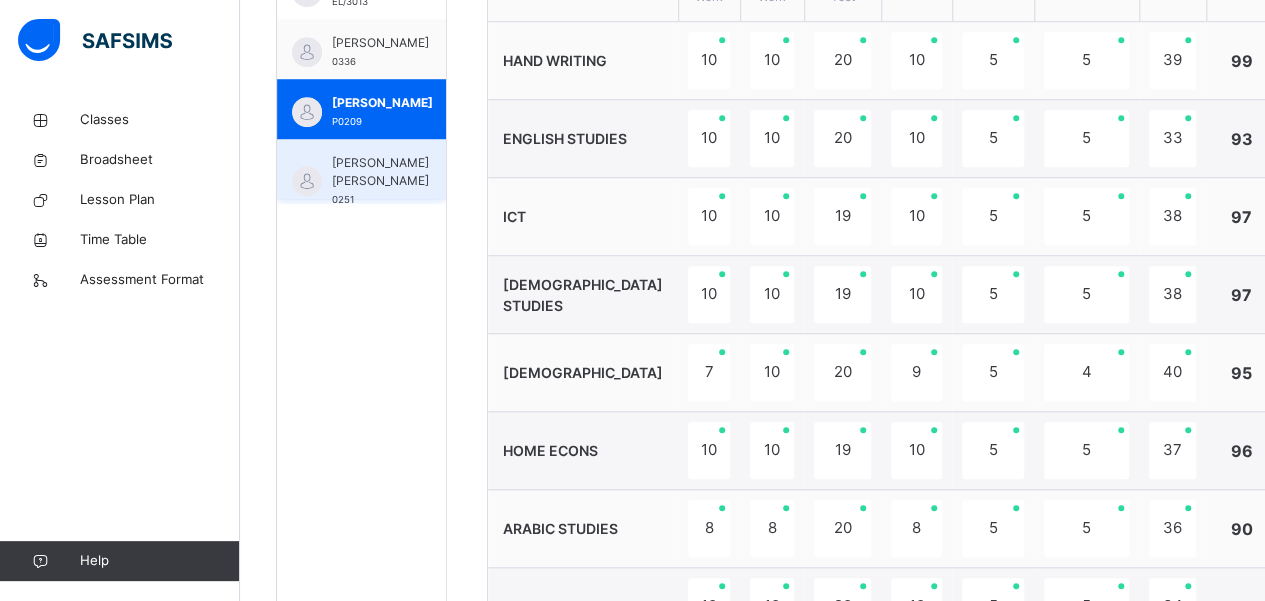 click on "YAKUBU AISHA AMAL" at bounding box center [380, 172] 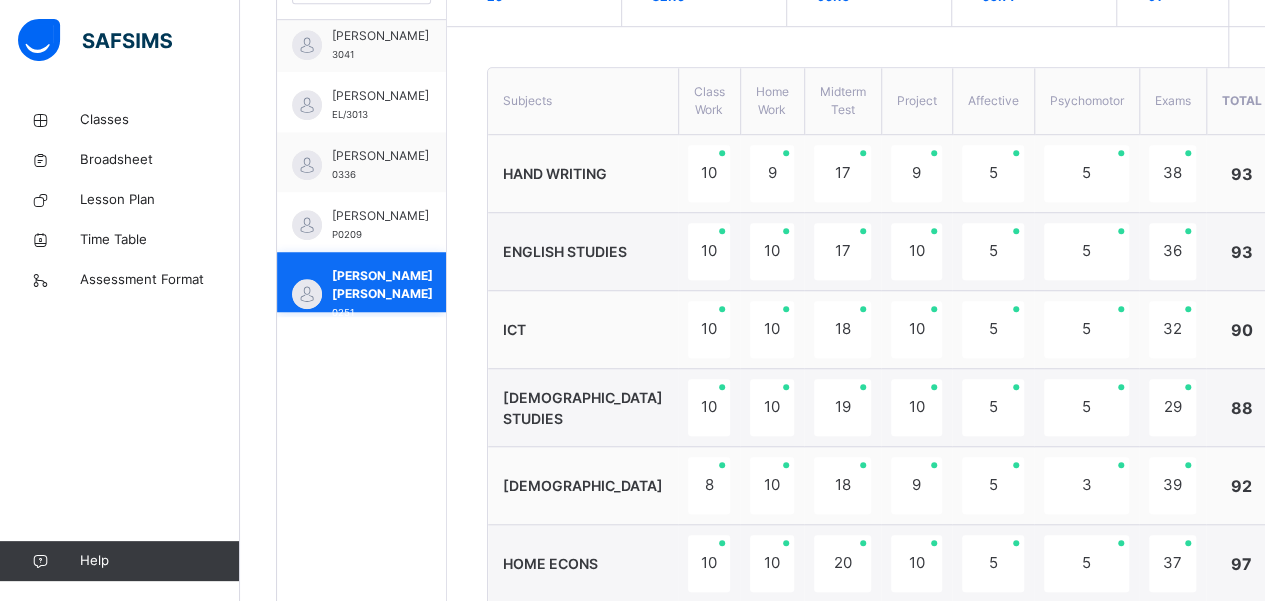 scroll, scrollTop: 657, scrollLeft: 0, axis: vertical 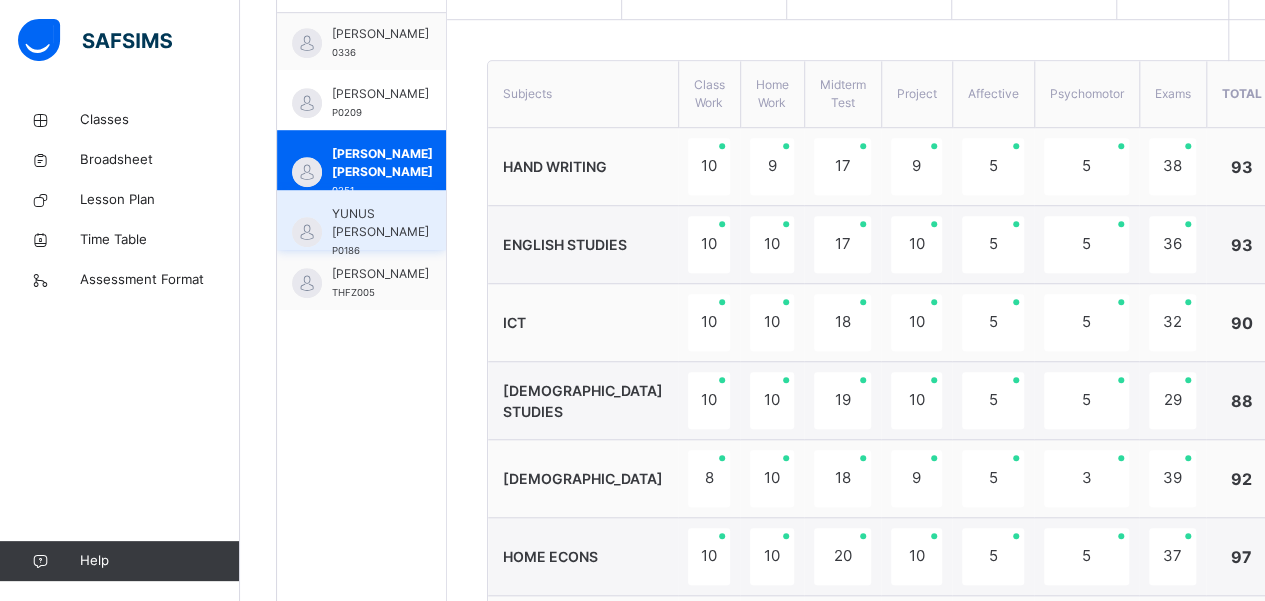 click on "YUNUS ANAS SIRAJ" at bounding box center (380, 223) 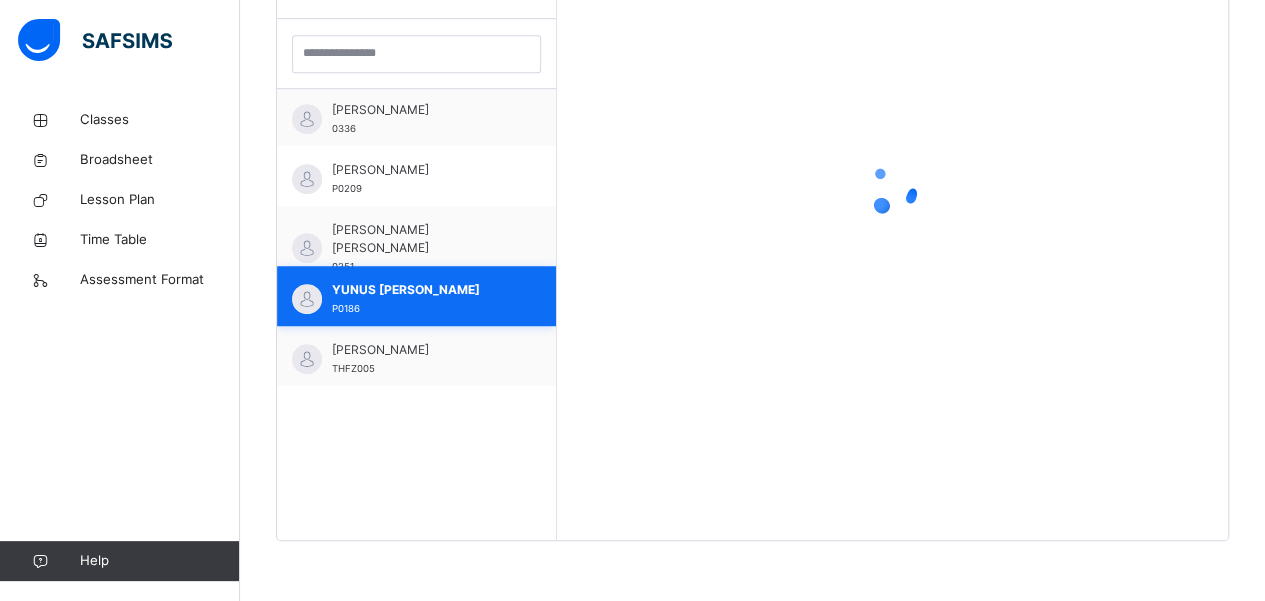 scroll, scrollTop: 579, scrollLeft: 0, axis: vertical 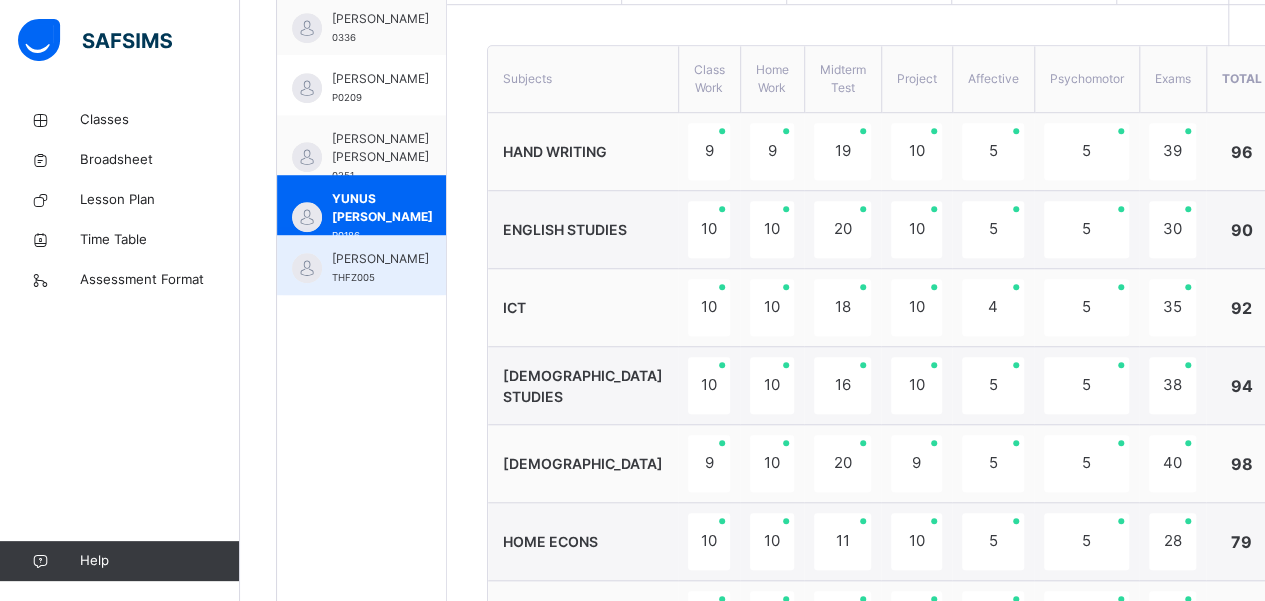 click on "YUSUF AMINA SHERIFF THFZ005" at bounding box center (361, 265) 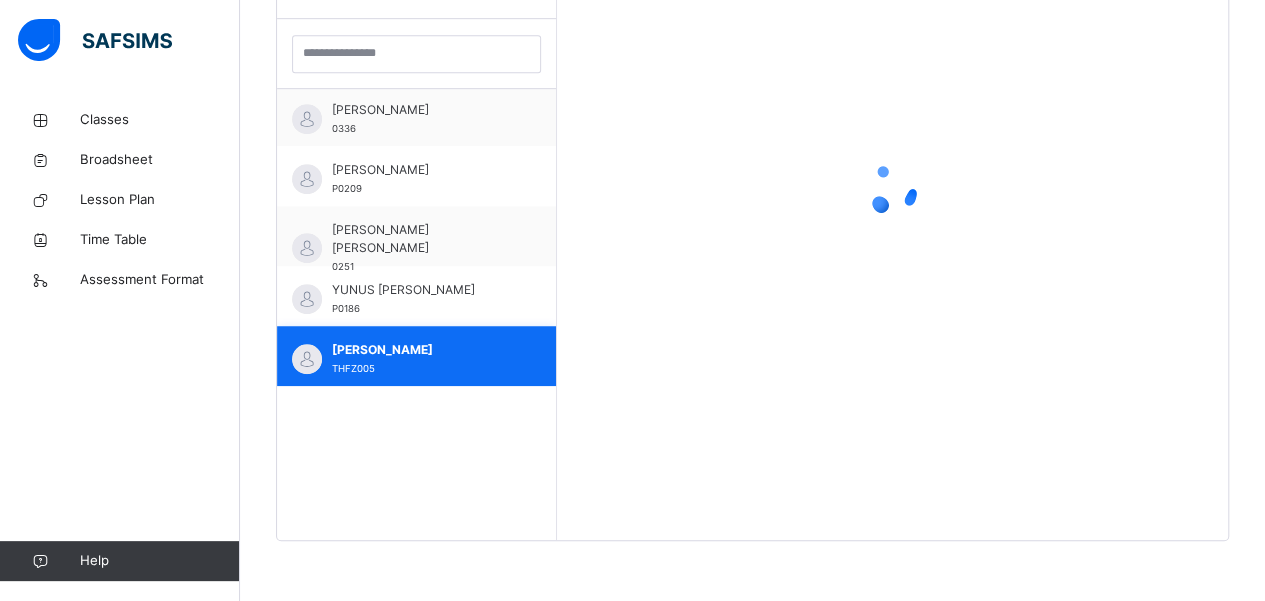 scroll, scrollTop: 579, scrollLeft: 0, axis: vertical 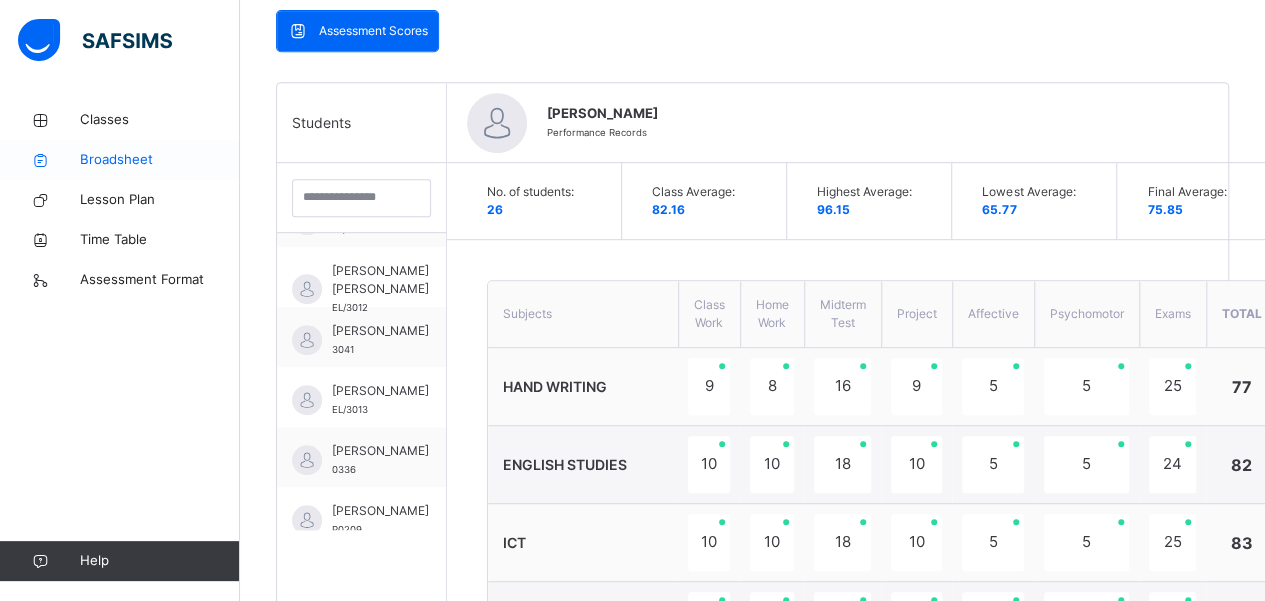 click on "Broadsheet" at bounding box center [160, 160] 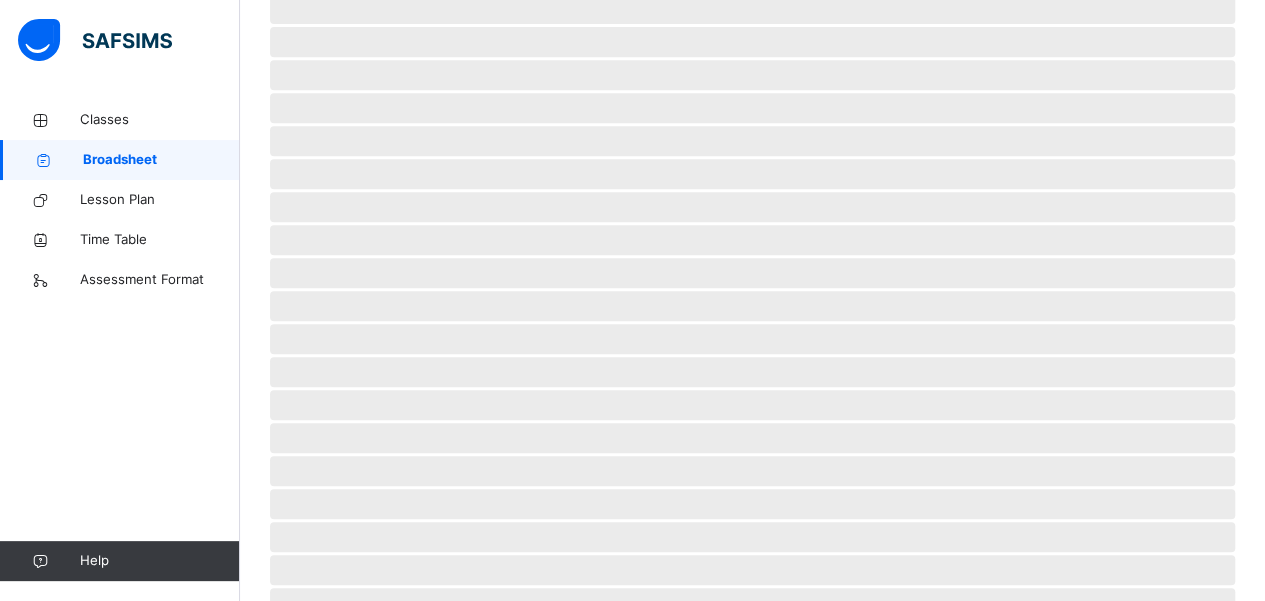 scroll, scrollTop: 0, scrollLeft: 0, axis: both 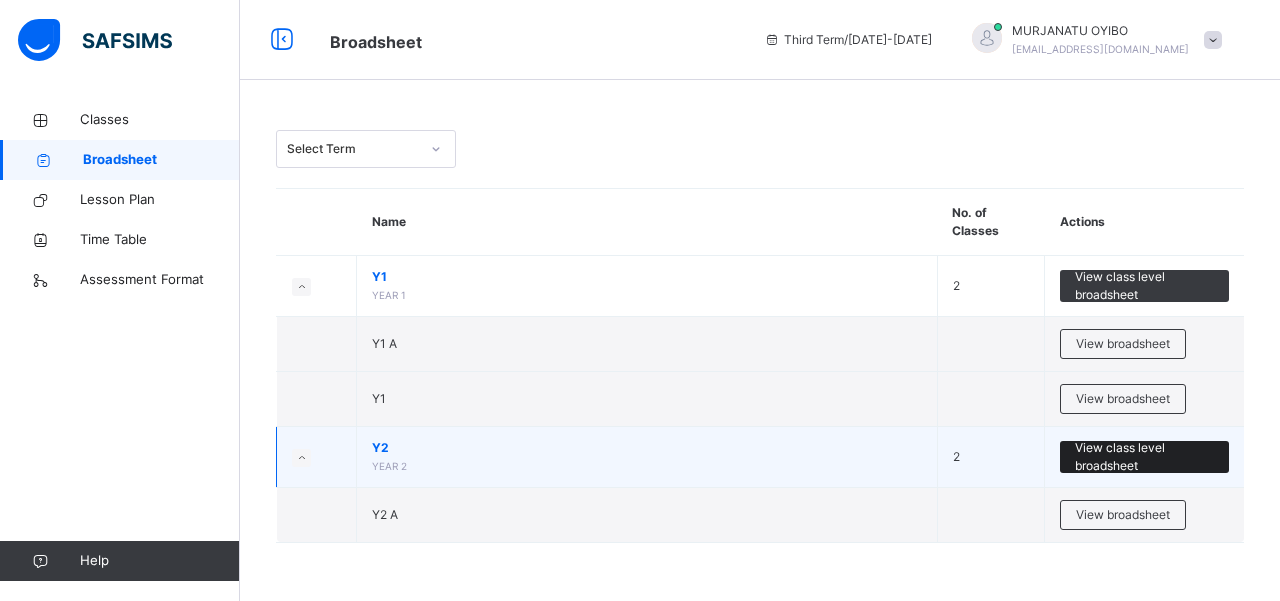 click on "View class level broadsheet" at bounding box center (1144, 457) 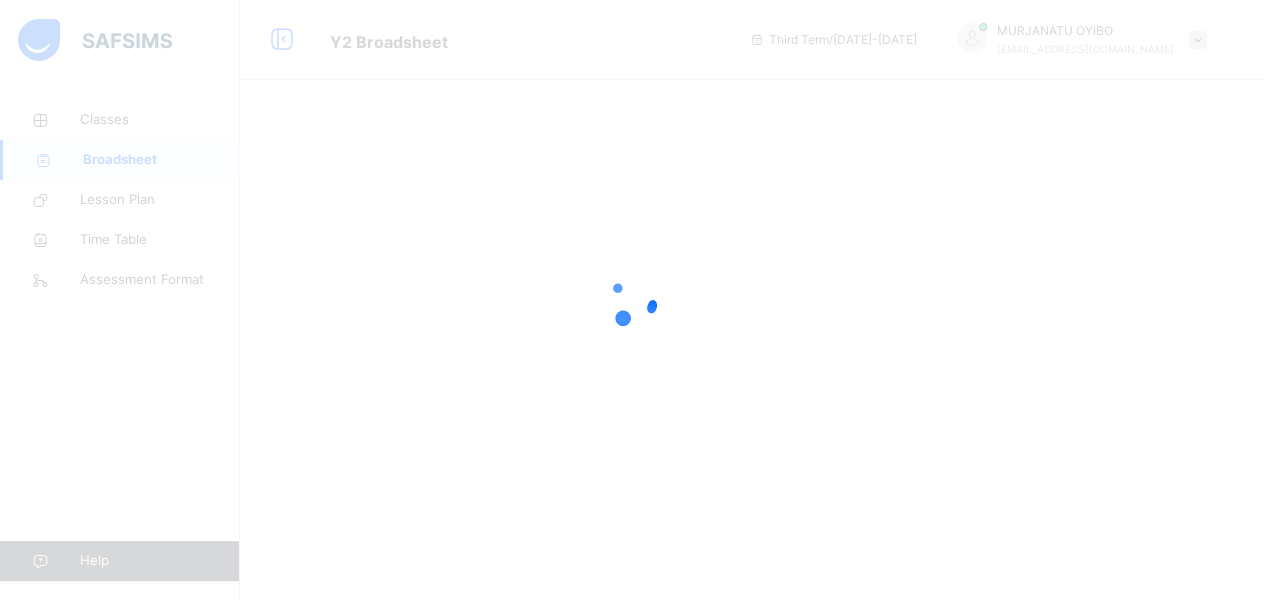 scroll, scrollTop: 0, scrollLeft: 0, axis: both 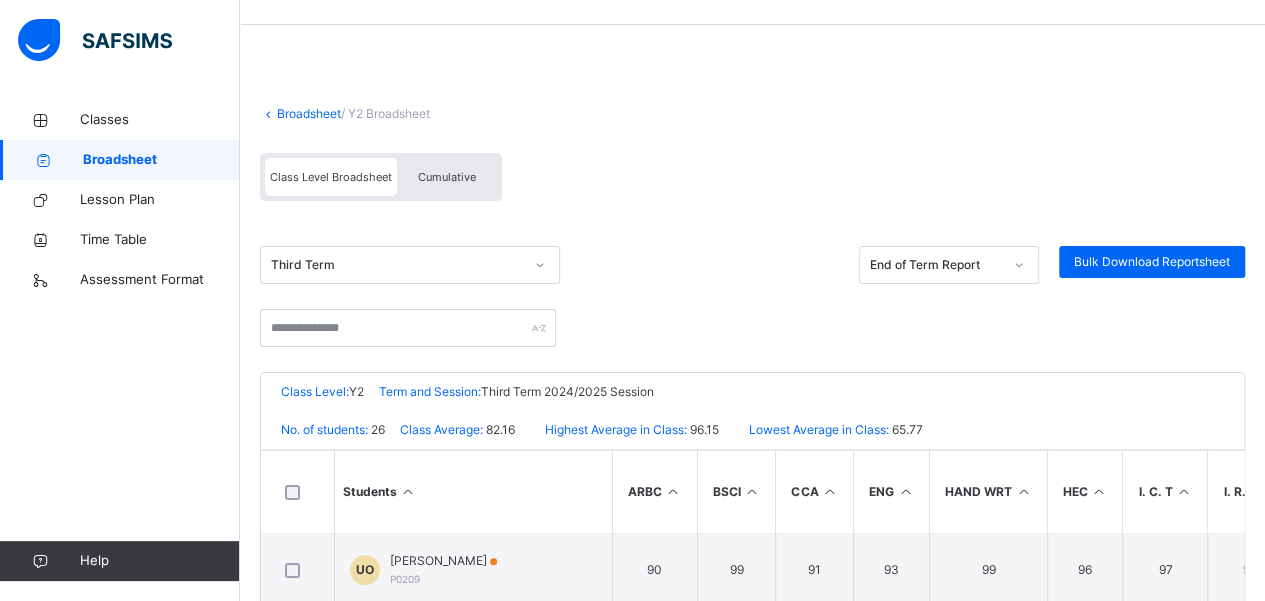 click on "Cumulative" at bounding box center [447, 177] 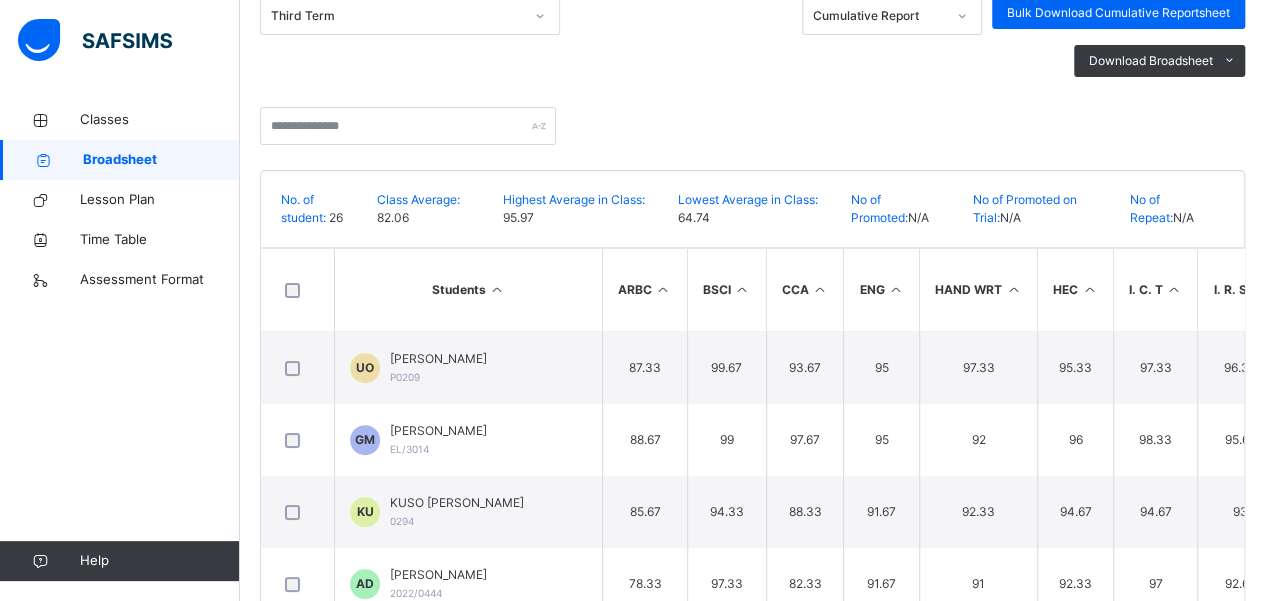 scroll, scrollTop: 305, scrollLeft: 0, axis: vertical 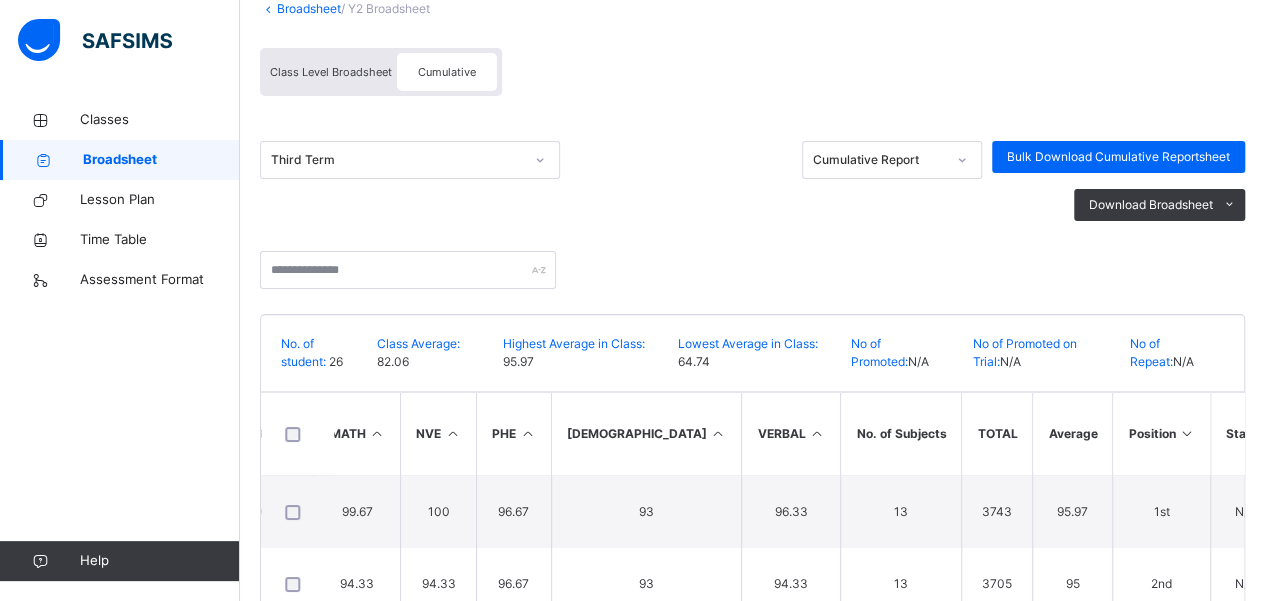 click on "Class Level Broadsheet" at bounding box center [331, 72] 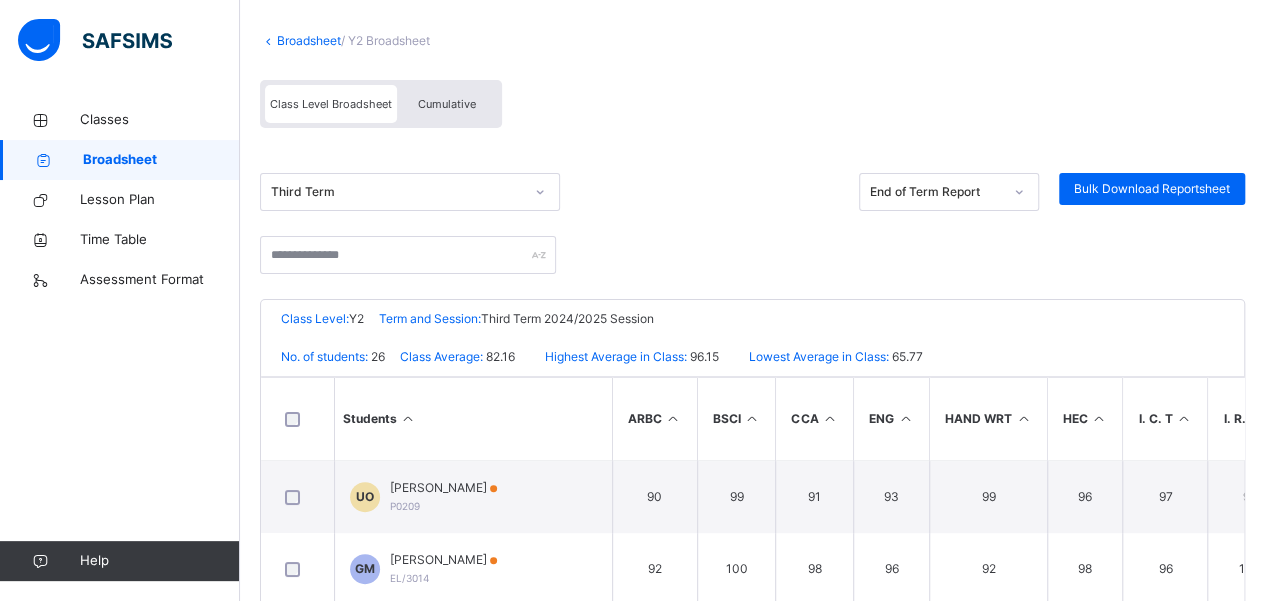 scroll, scrollTop: 125, scrollLeft: 0, axis: vertical 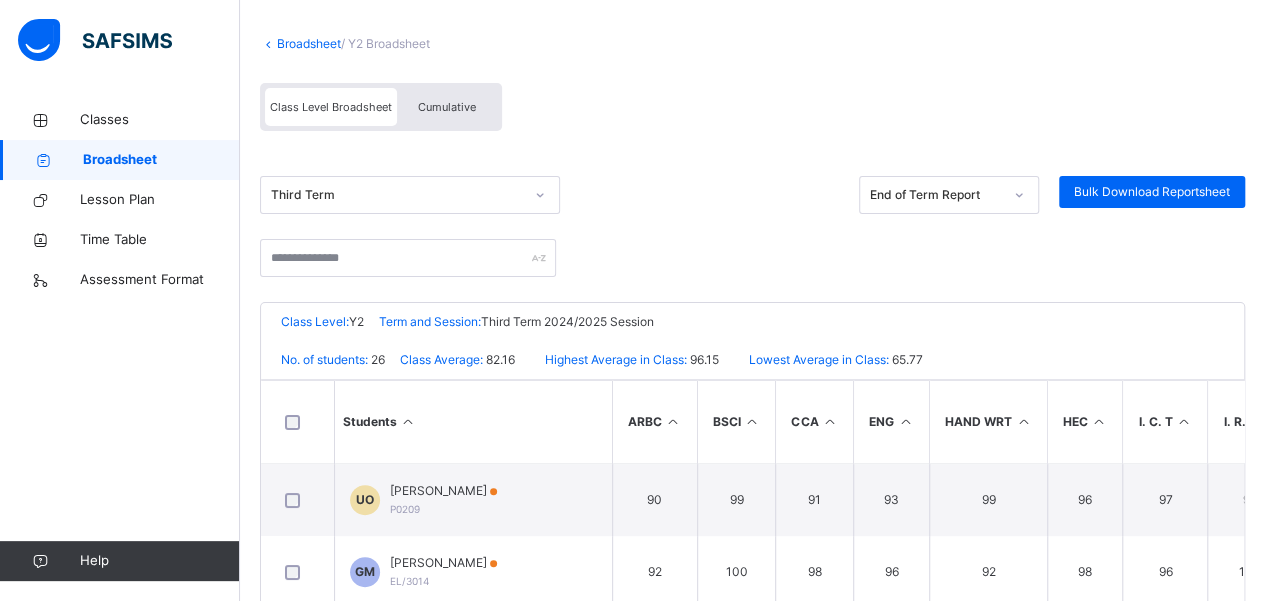 click on "Broadsheet" at bounding box center [309, 43] 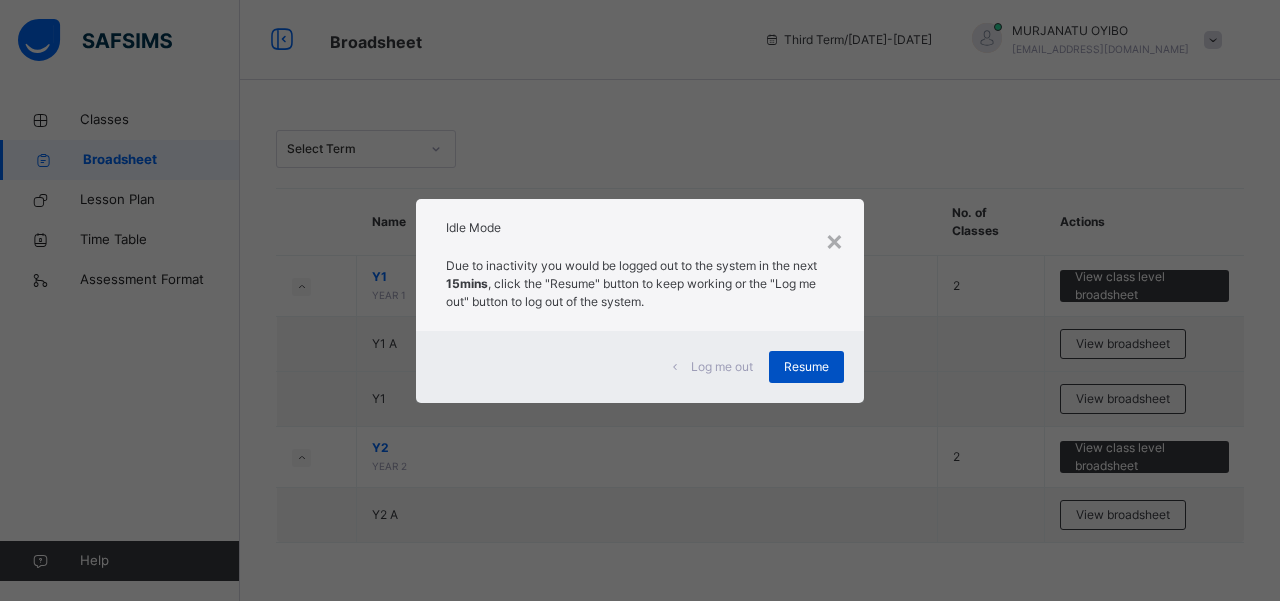 click on "Resume" at bounding box center [806, 367] 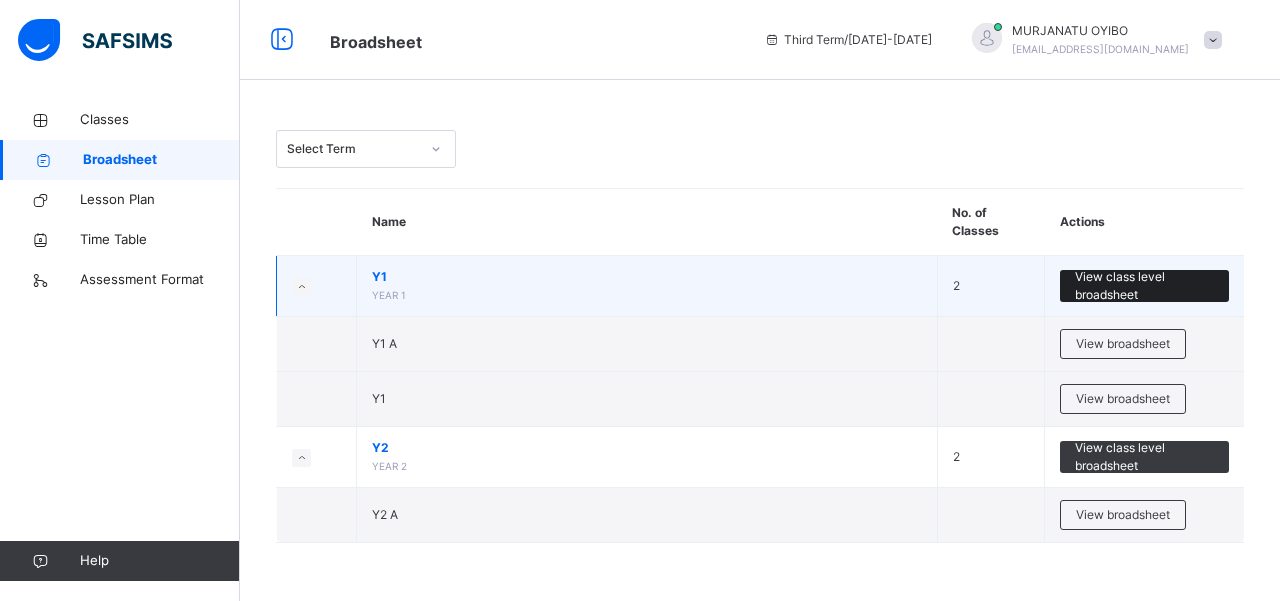 click on "View class level broadsheet" at bounding box center (1144, 286) 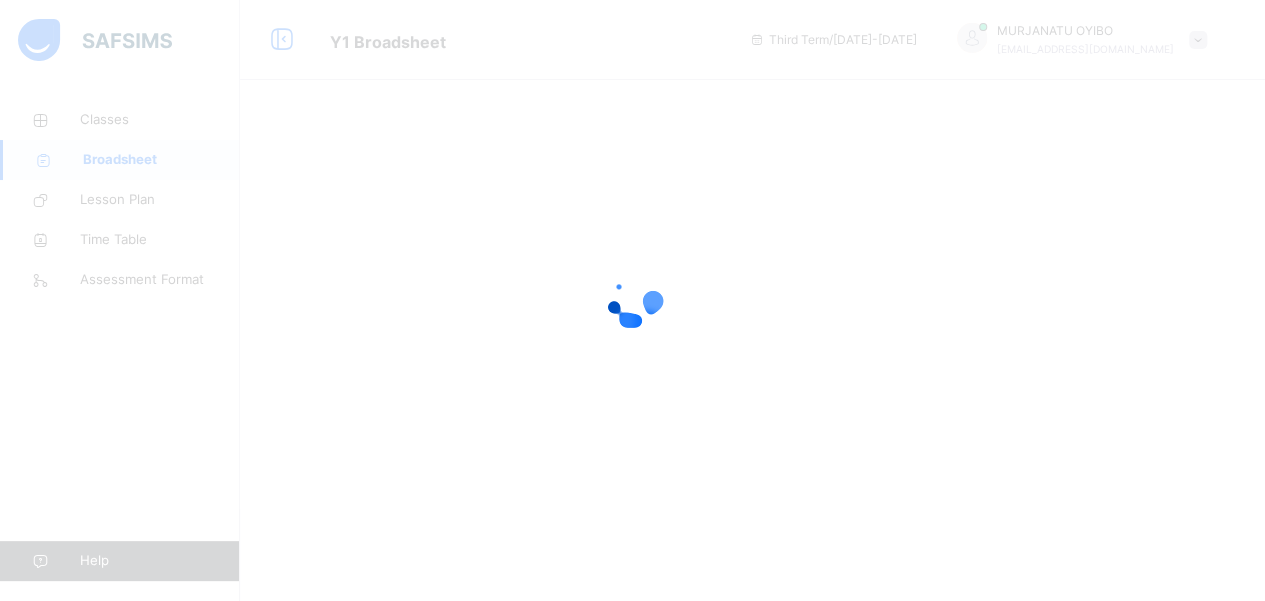 scroll, scrollTop: 0, scrollLeft: 0, axis: both 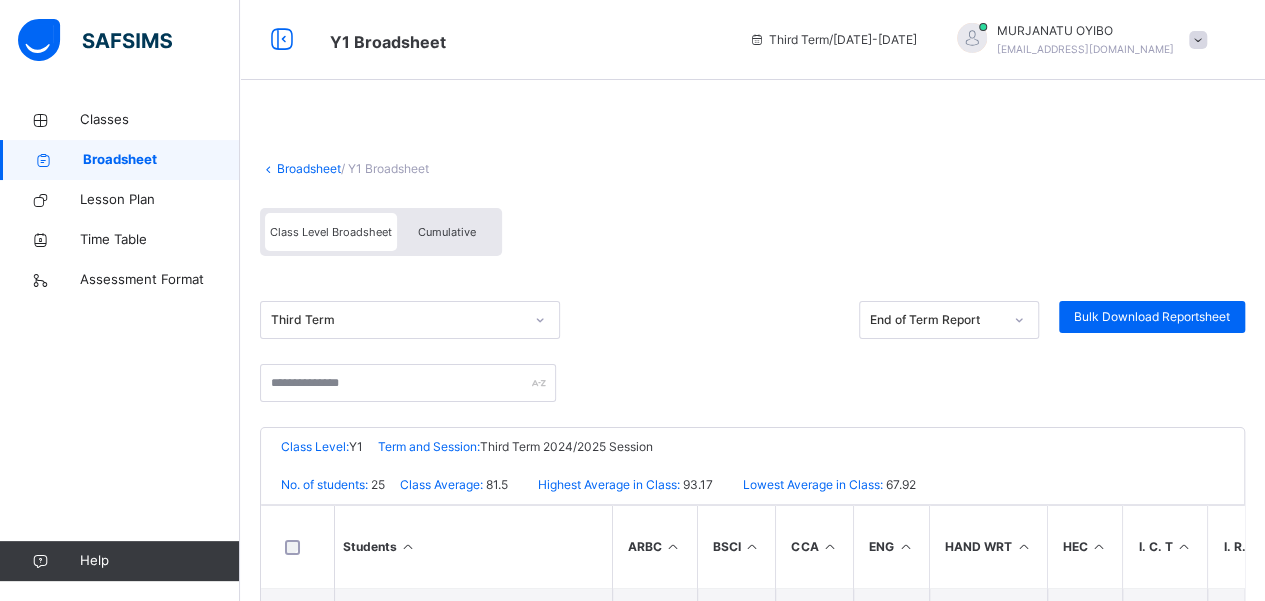 click on "Broadsheet" at bounding box center [309, 168] 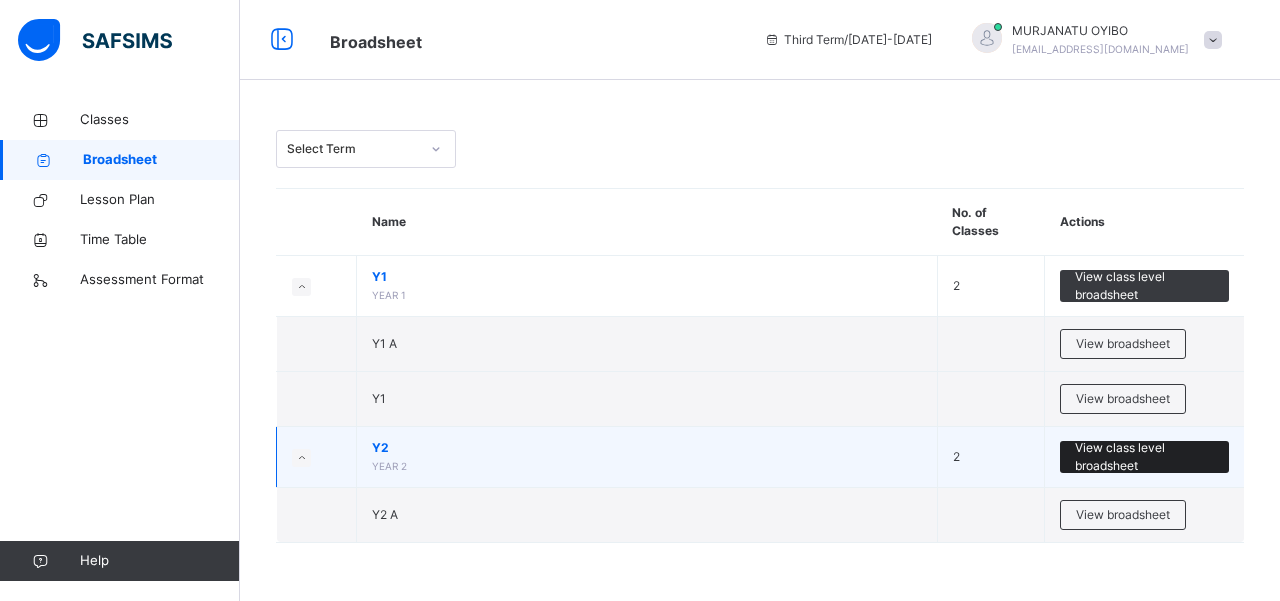 click on "View class level broadsheet" at bounding box center [1144, 457] 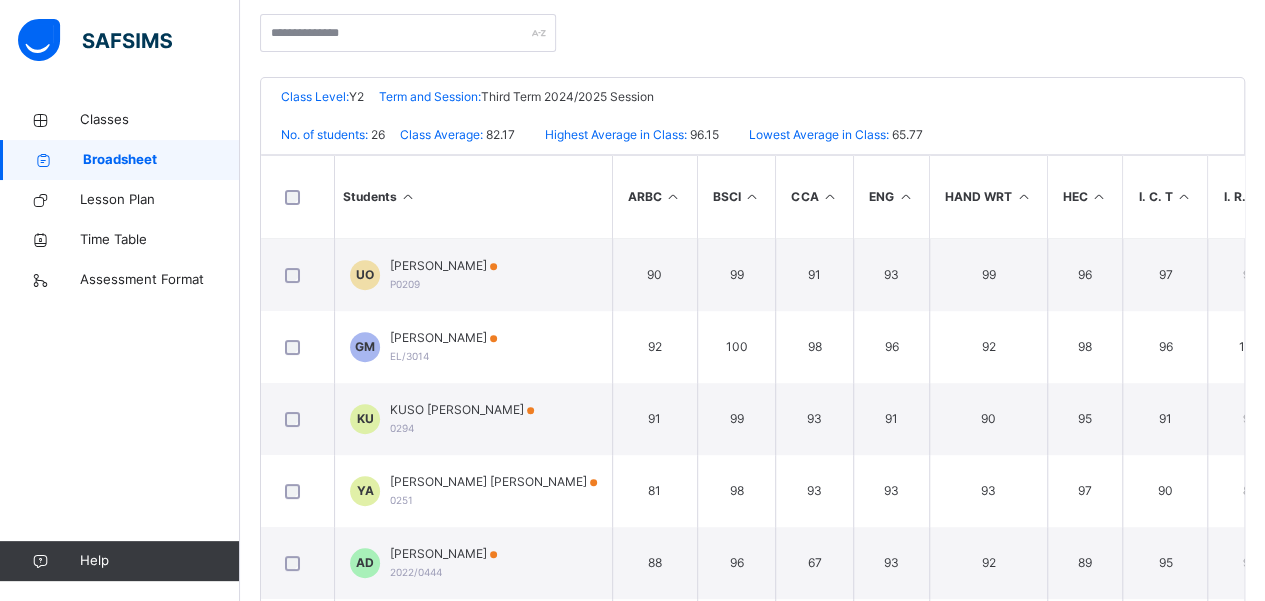 scroll, scrollTop: 392, scrollLeft: 0, axis: vertical 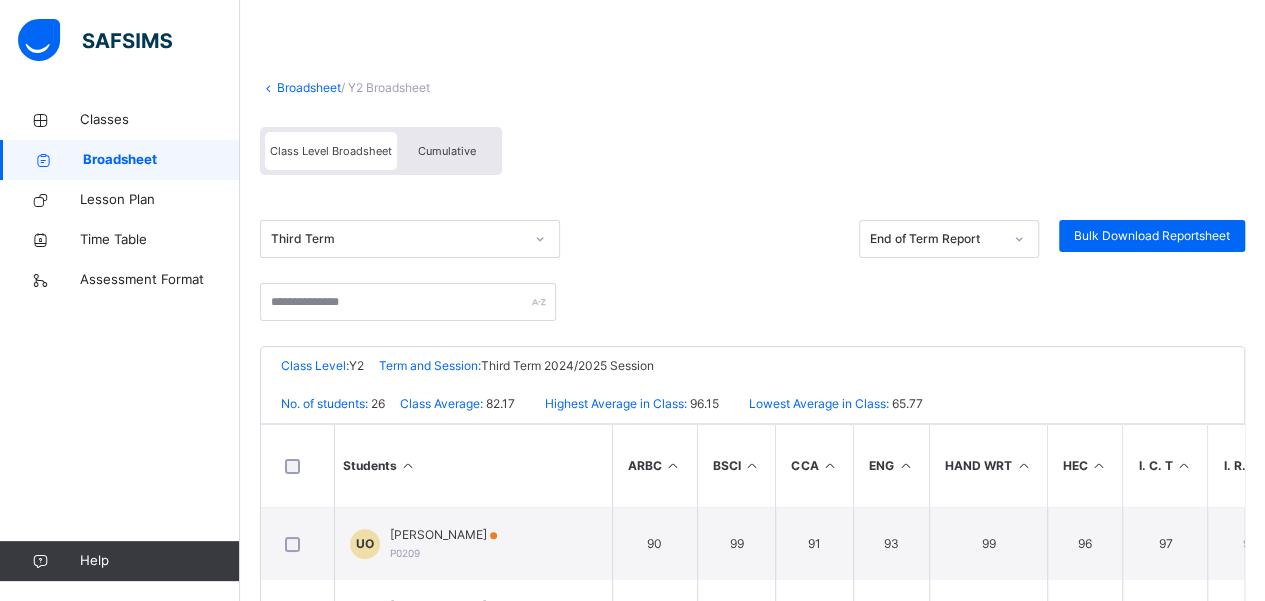 click on "Cumulative" at bounding box center (447, 151) 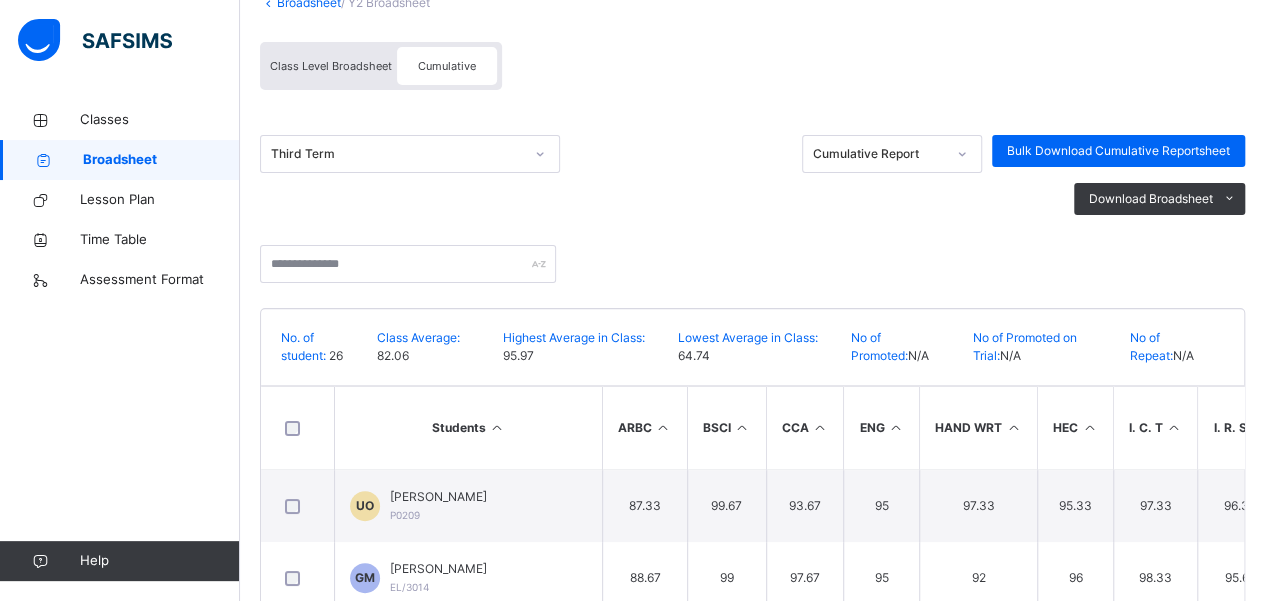 scroll, scrollTop: 82, scrollLeft: 0, axis: vertical 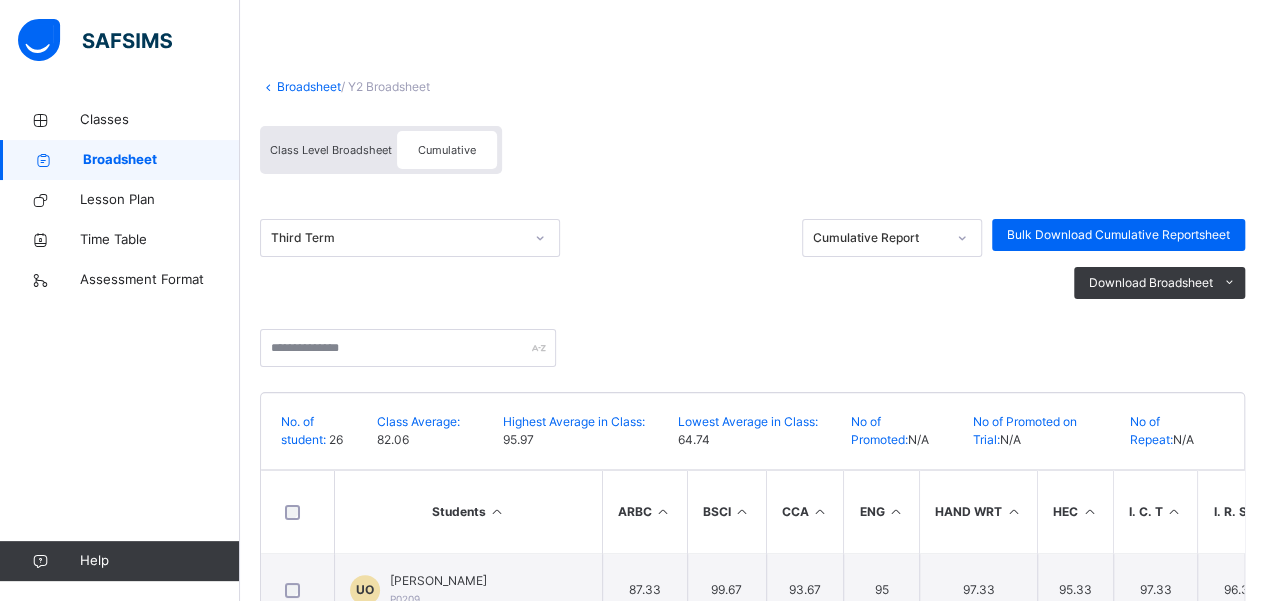 click on "Broadsheet" at bounding box center [309, 86] 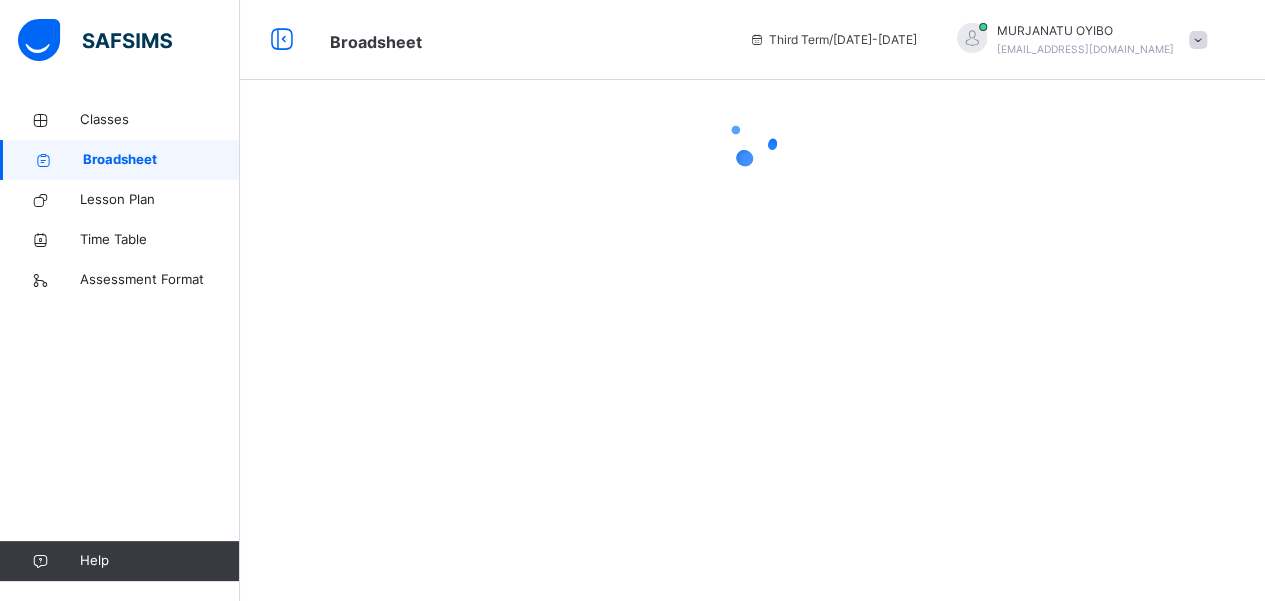 scroll, scrollTop: 0, scrollLeft: 0, axis: both 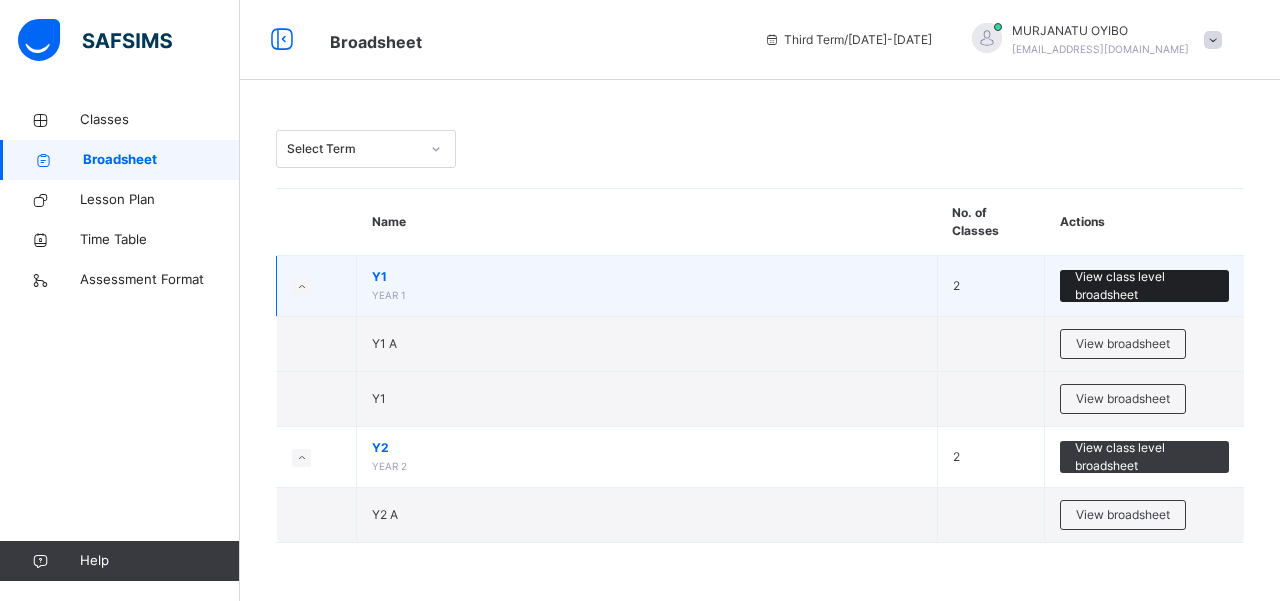 click on "View class level broadsheet" at bounding box center [1144, 286] 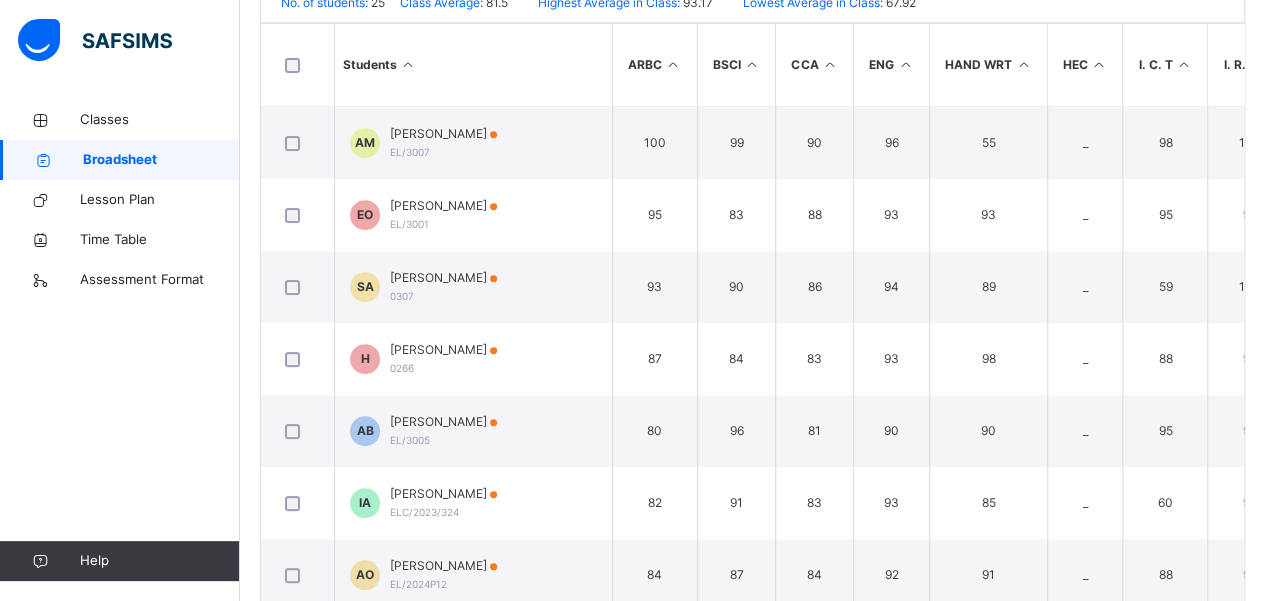 scroll, scrollTop: 483, scrollLeft: 0, axis: vertical 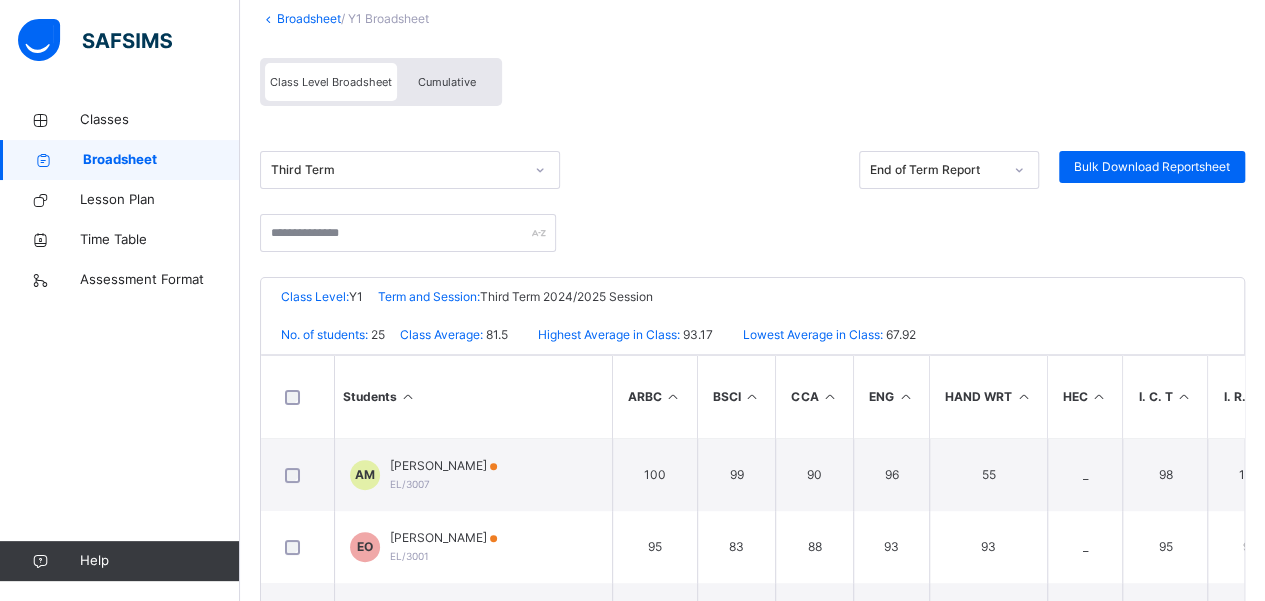 click on "Cumulative" at bounding box center (447, 82) 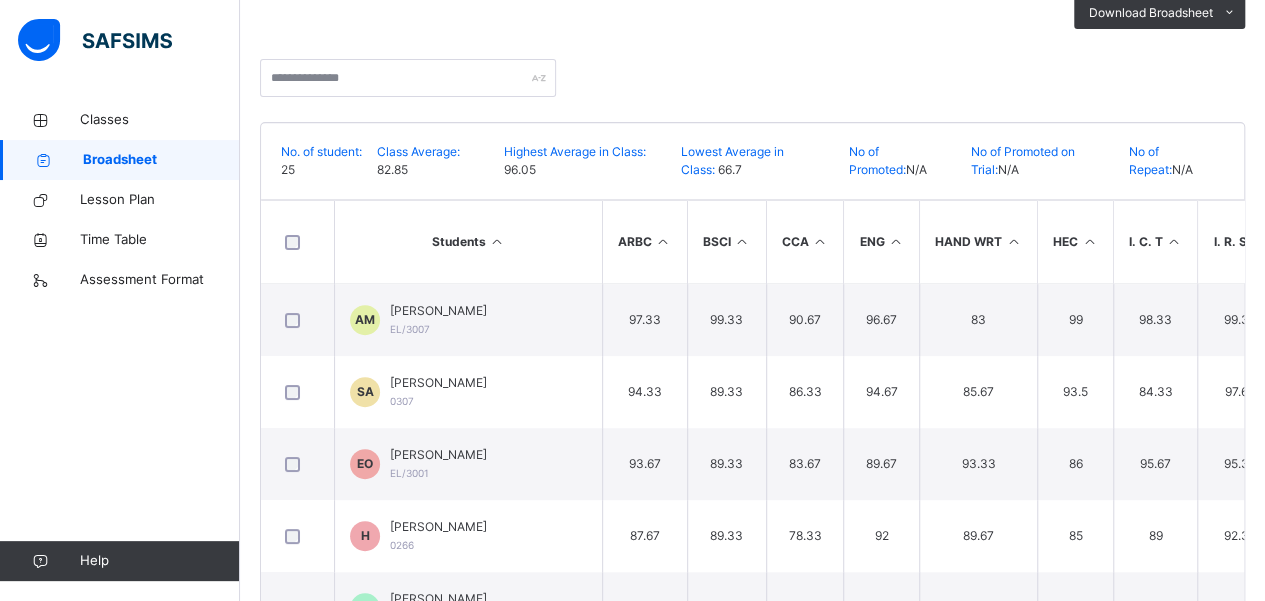 scroll, scrollTop: 358, scrollLeft: 0, axis: vertical 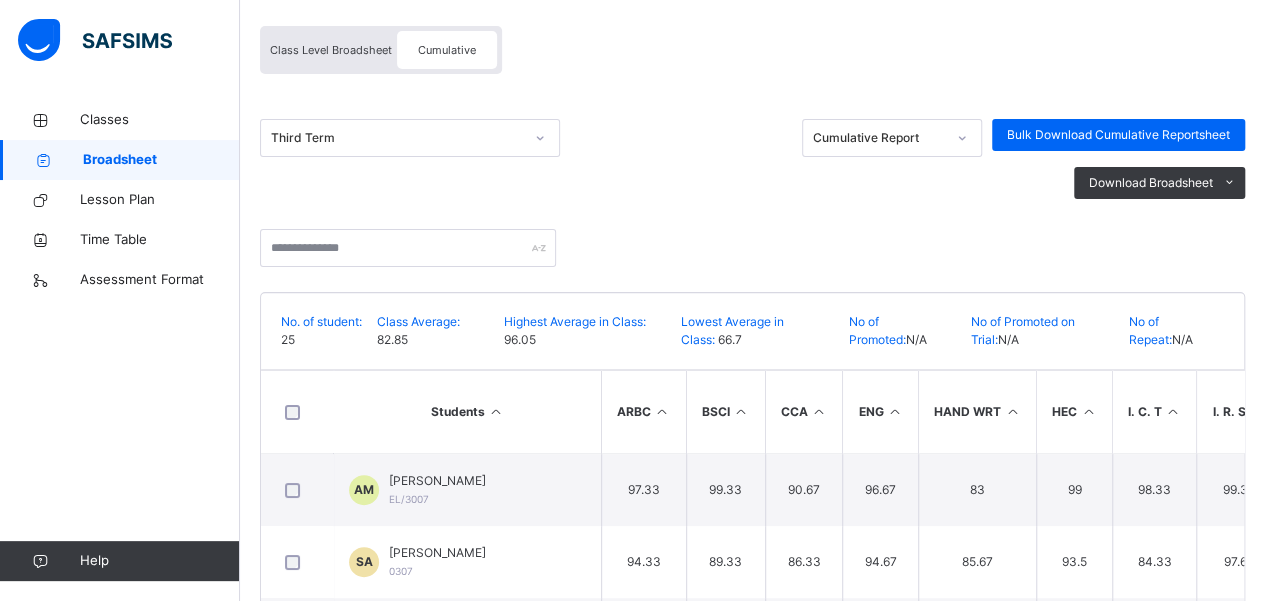 click on "Class Level Broadsheet" at bounding box center [331, 50] 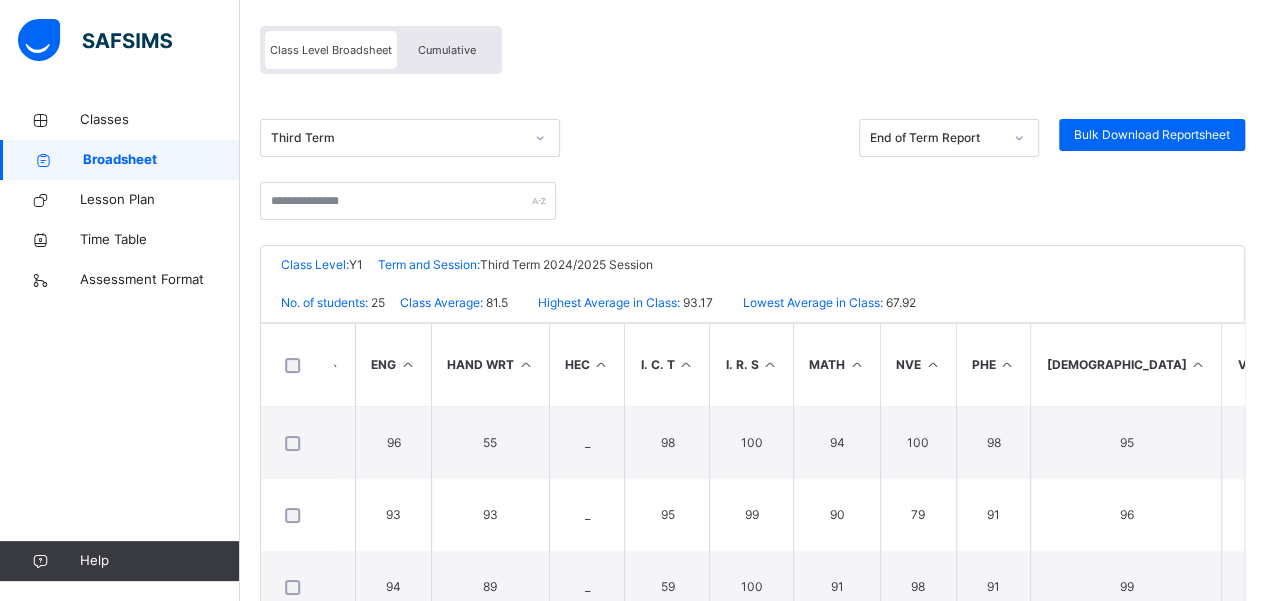 scroll, scrollTop: 0, scrollLeft: 497, axis: horizontal 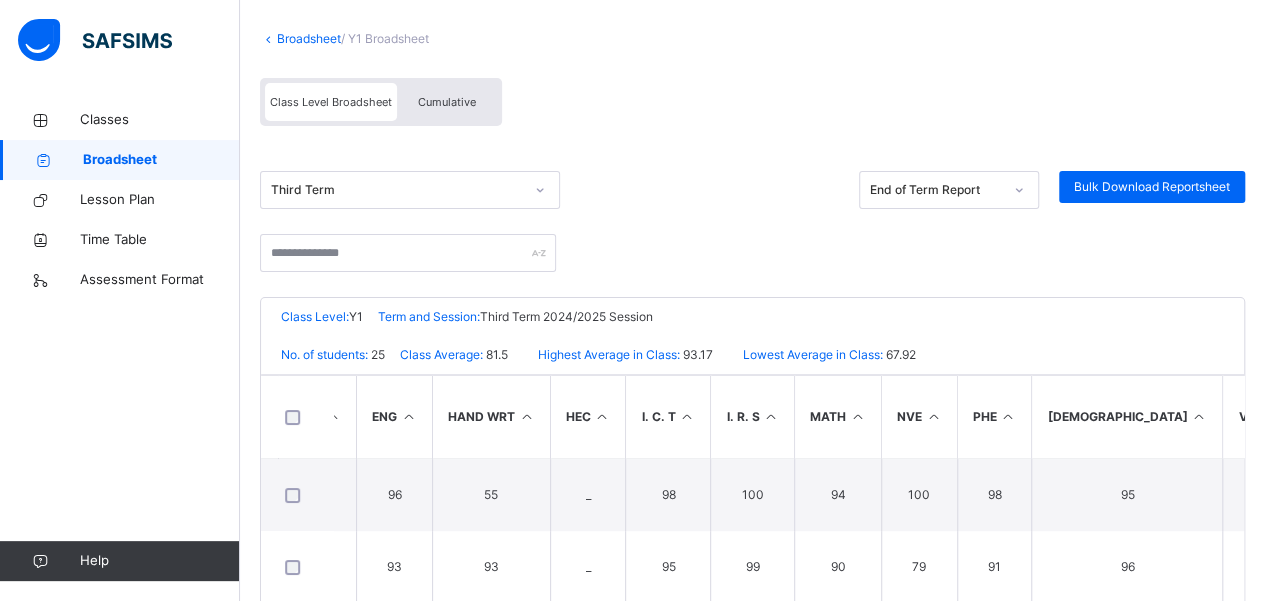 click on "Cumulative" at bounding box center [447, 102] 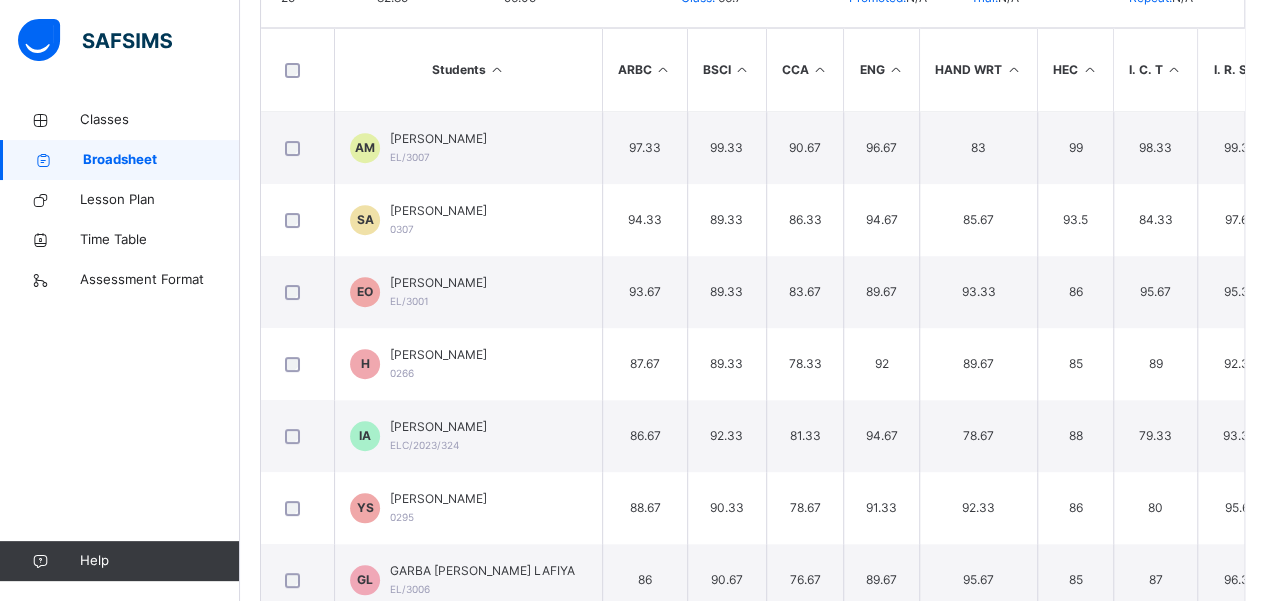 scroll, scrollTop: 522, scrollLeft: 0, axis: vertical 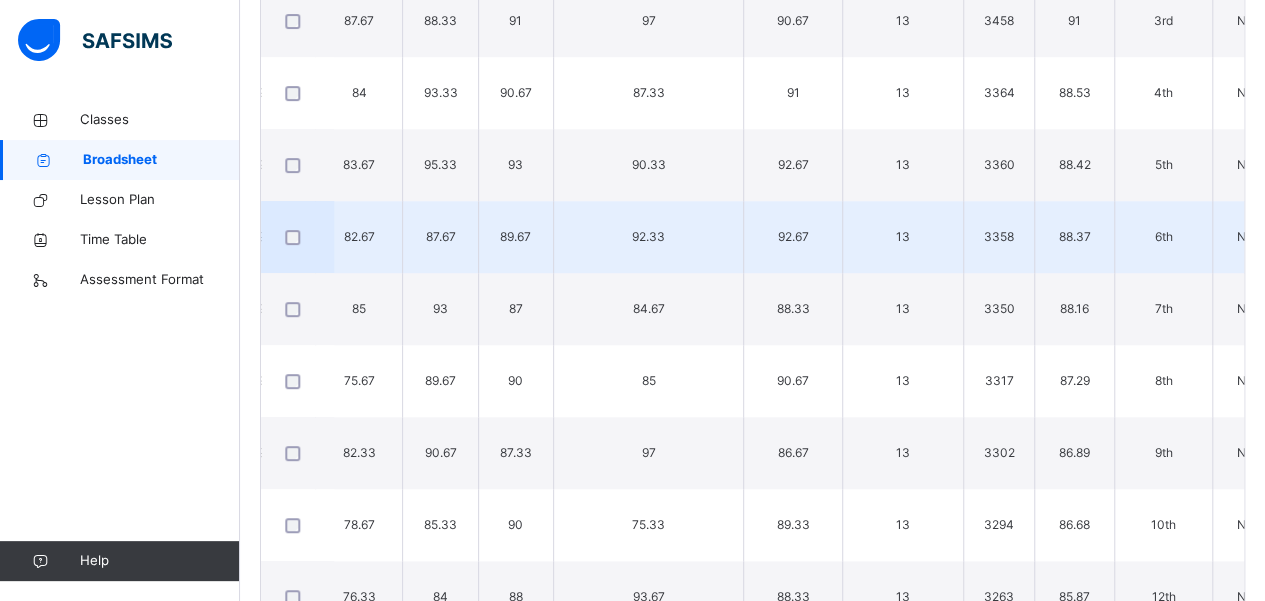 click on "N/A" at bounding box center (1247, 237) 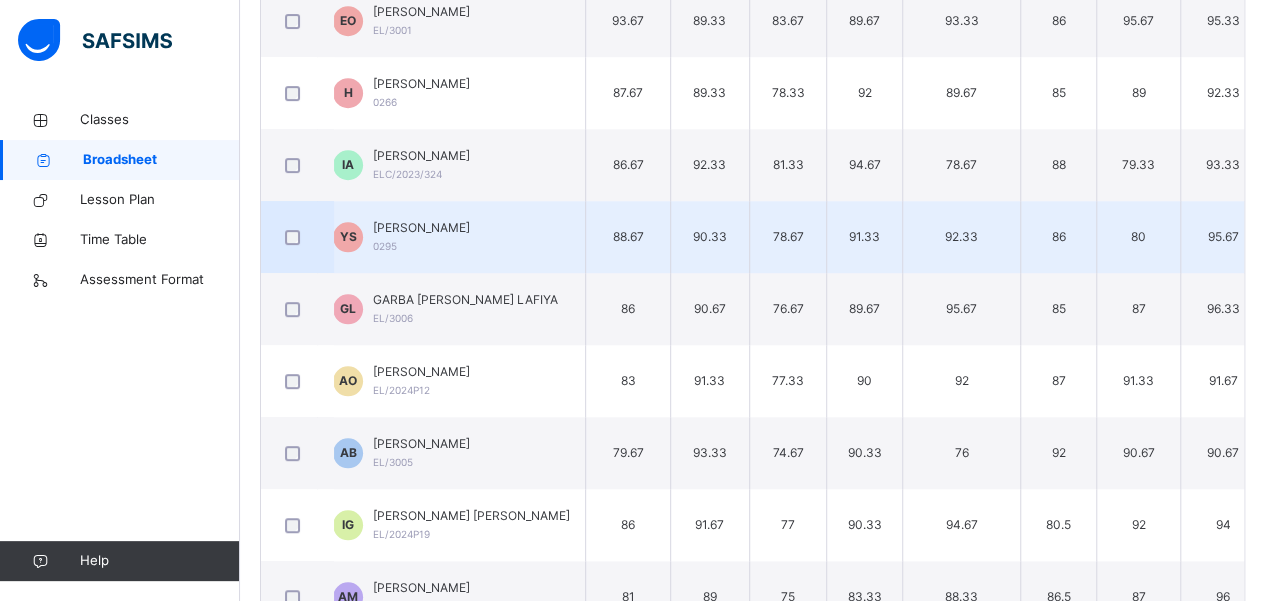 scroll, scrollTop: 0, scrollLeft: 0, axis: both 